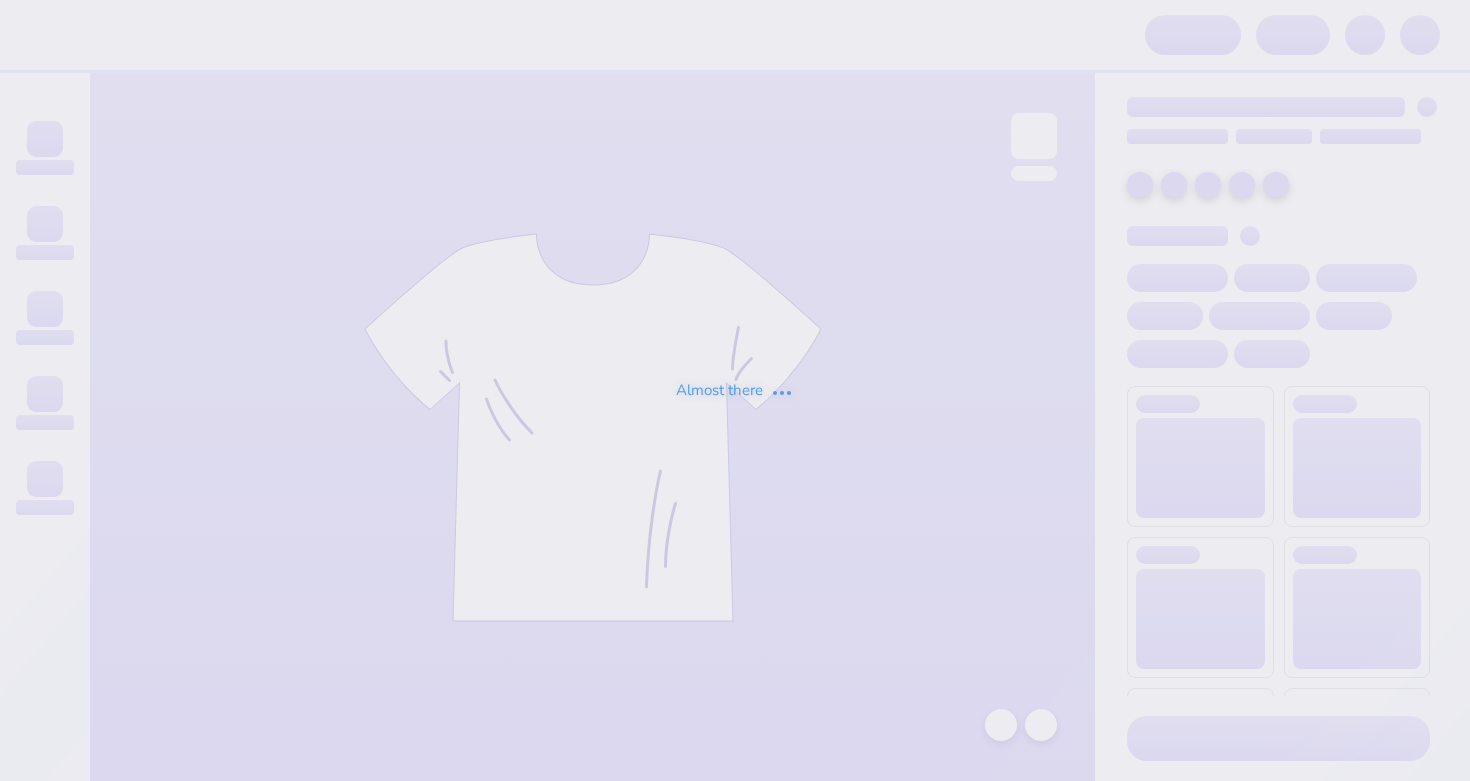 scroll, scrollTop: 0, scrollLeft: 0, axis: both 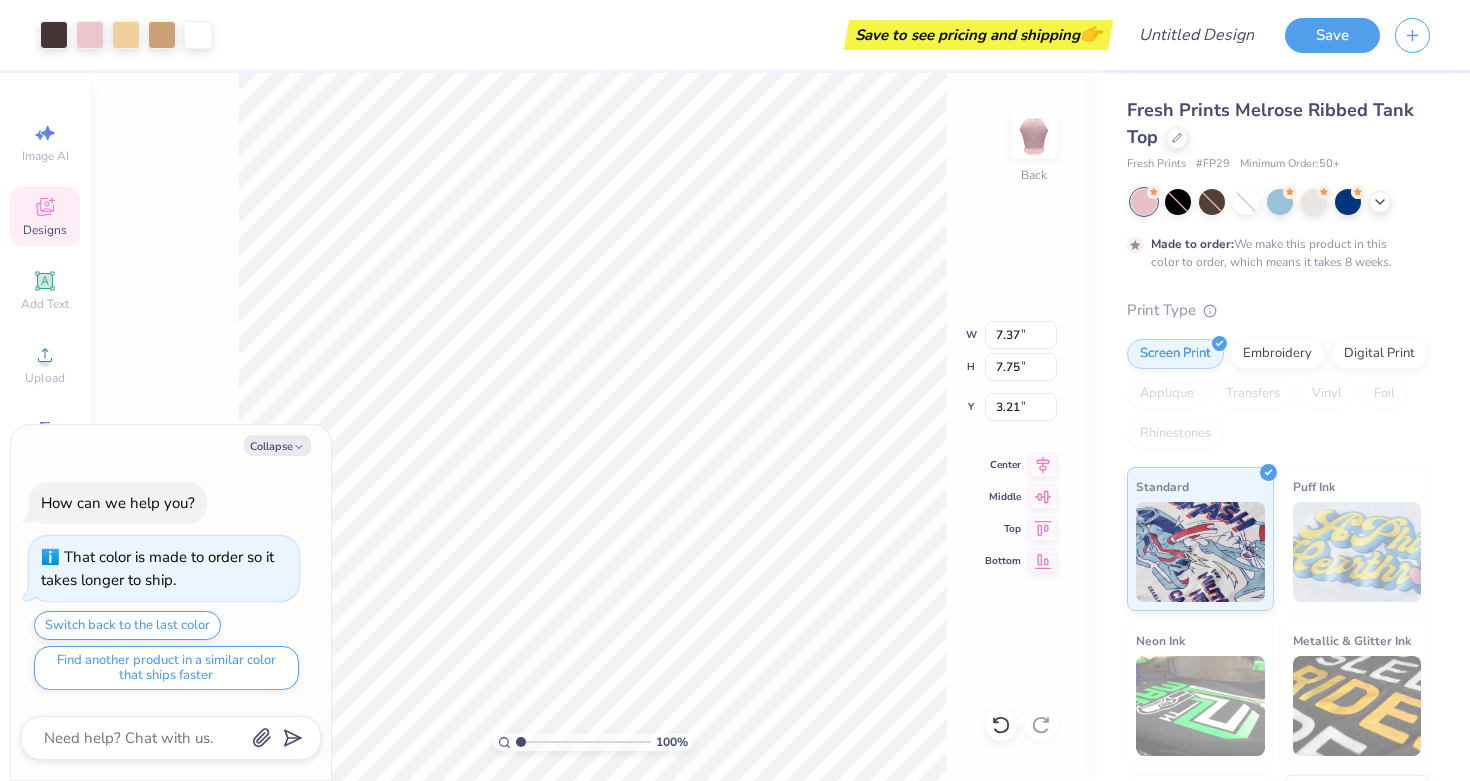 type on "x" 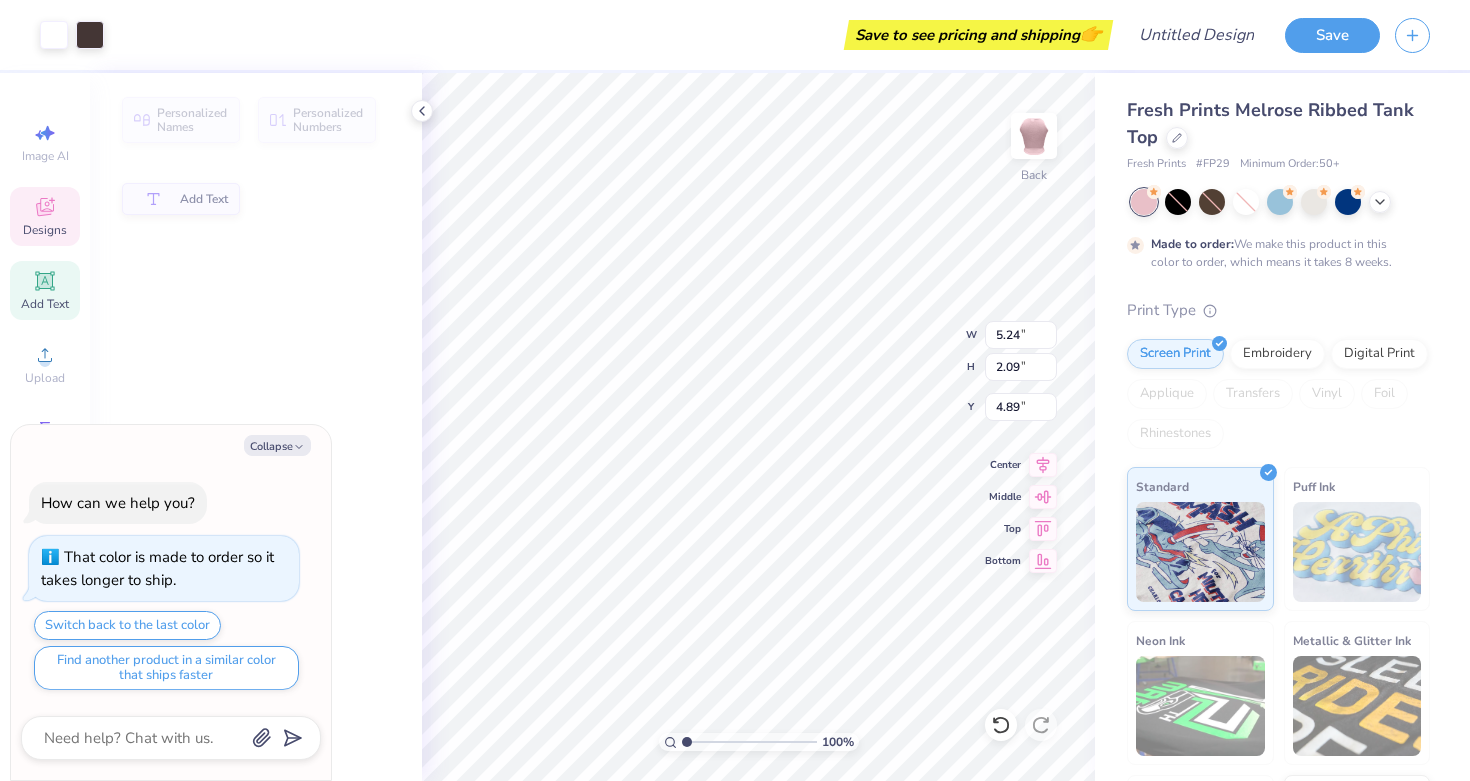 type on "x" 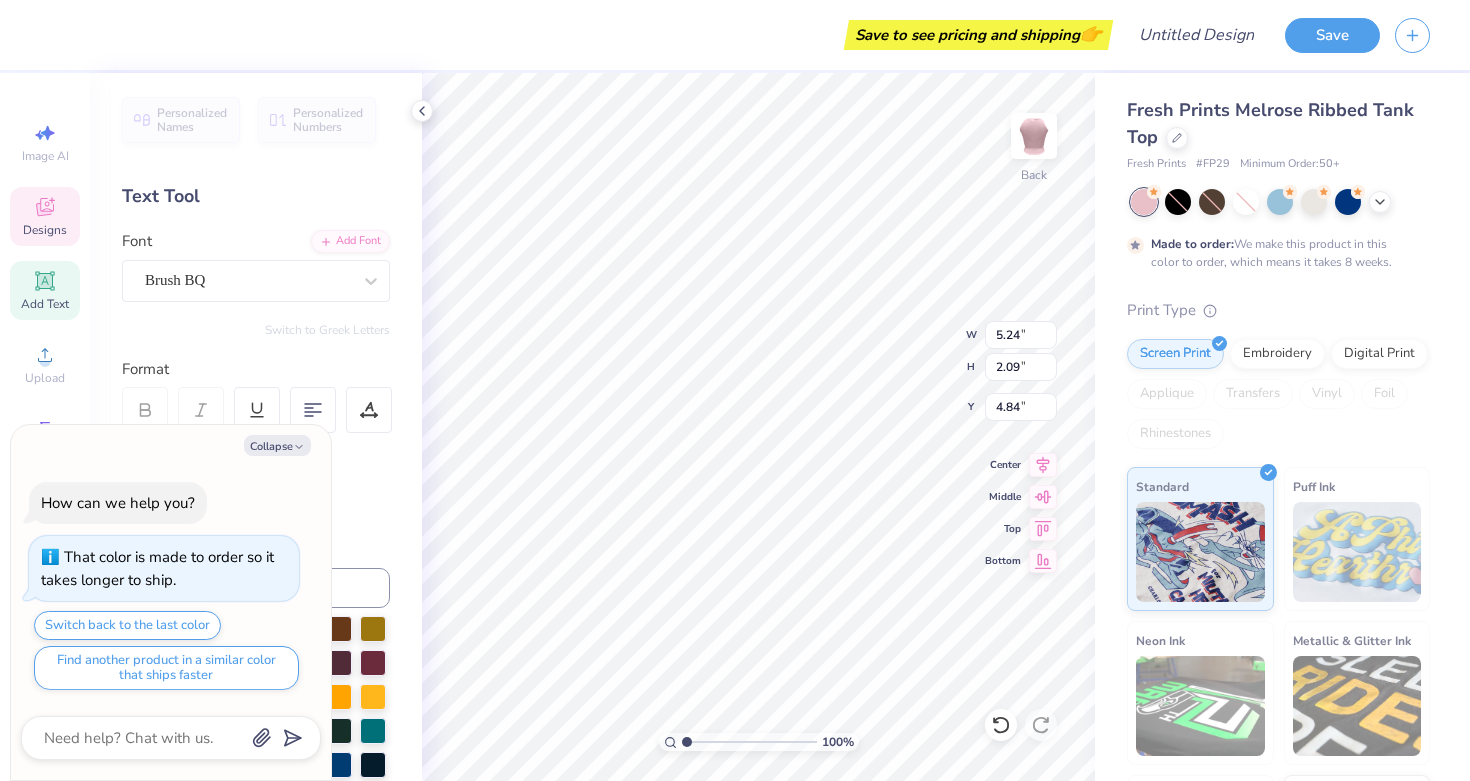 type on "x" 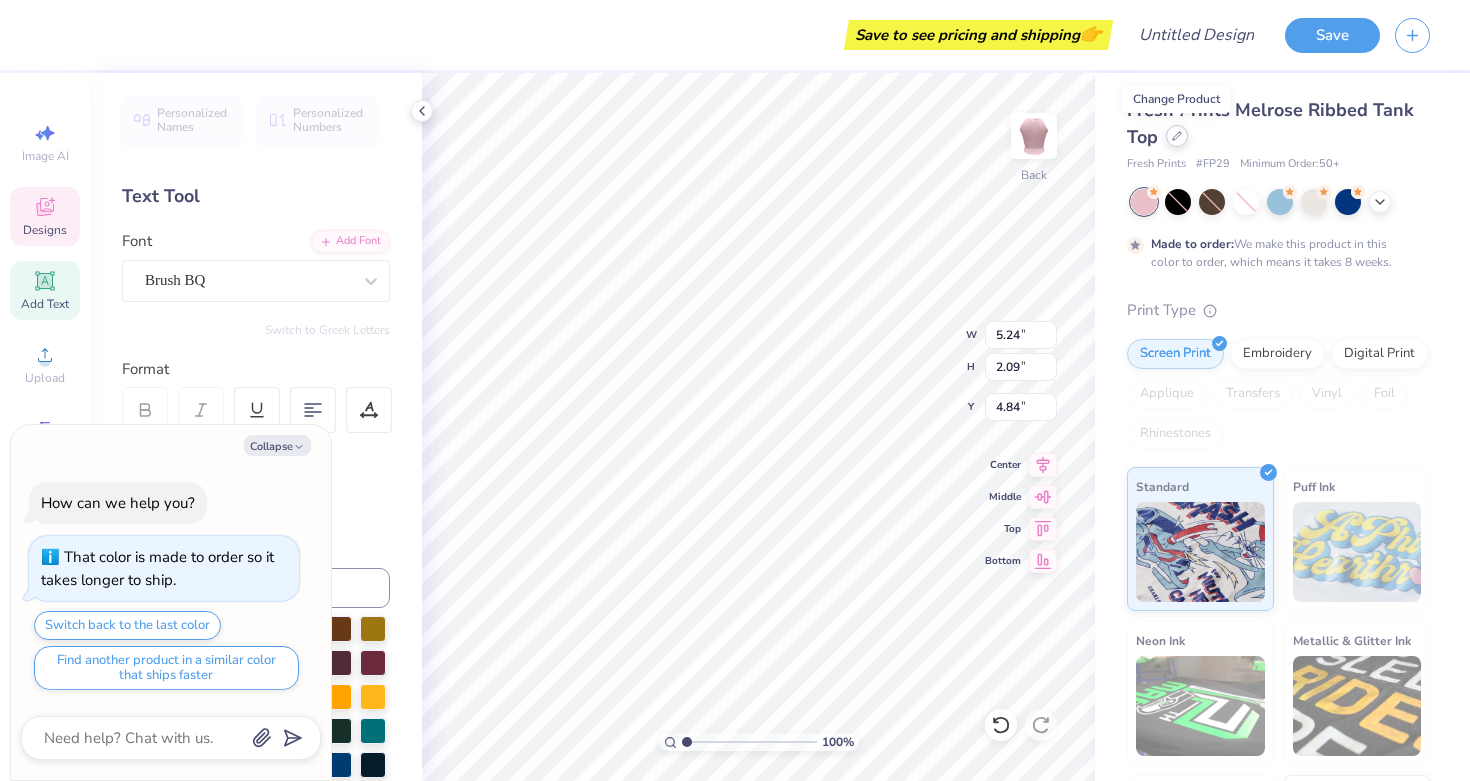 click 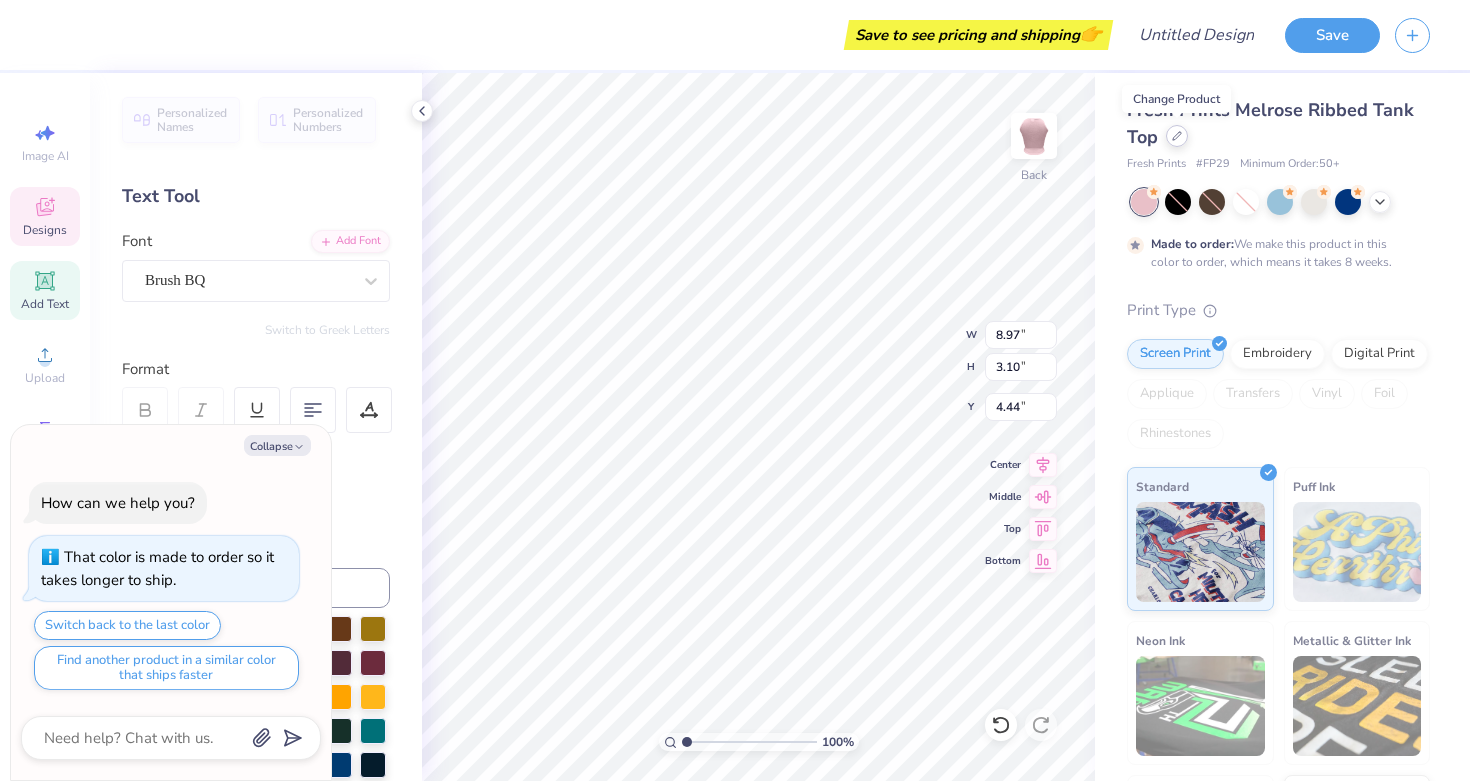 type on "x" 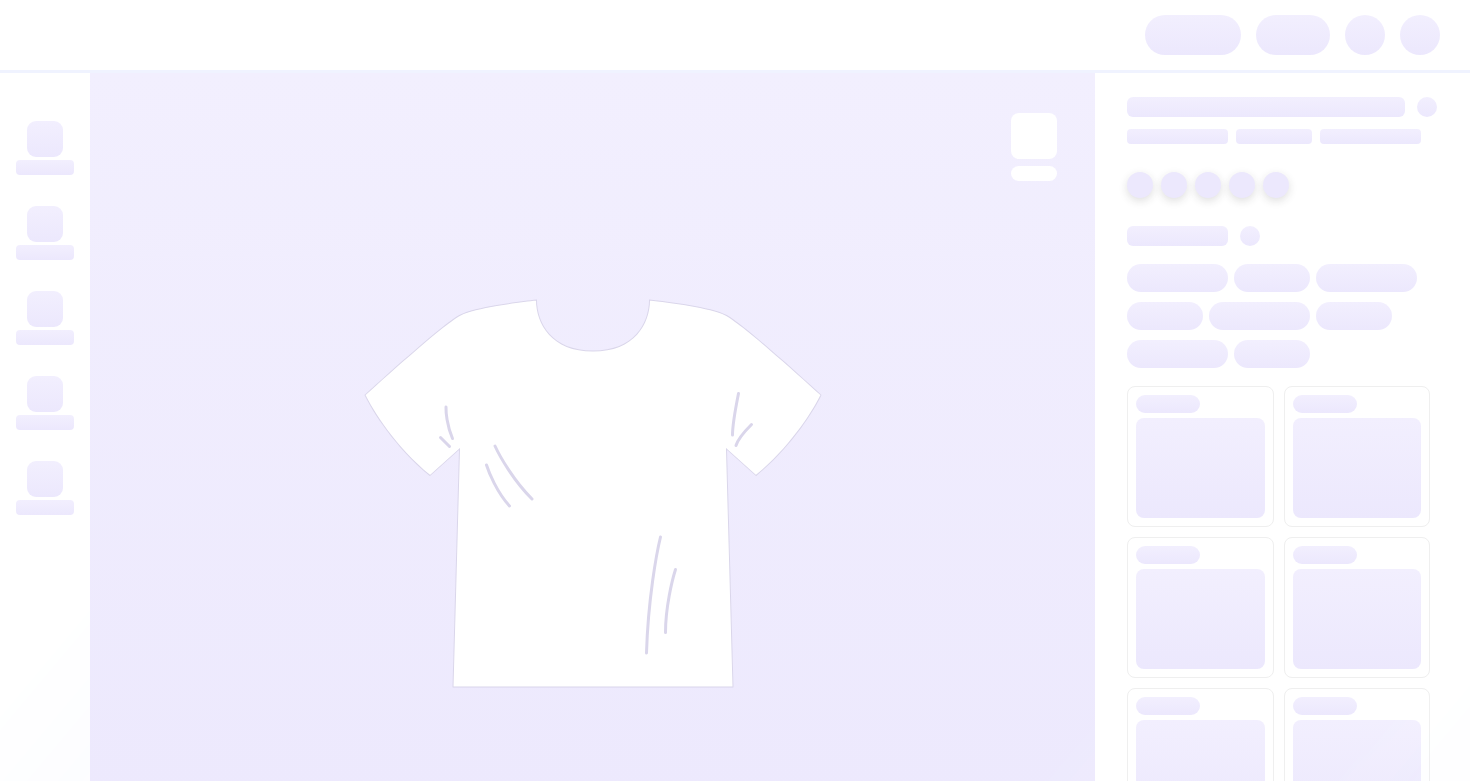 scroll, scrollTop: 0, scrollLeft: 0, axis: both 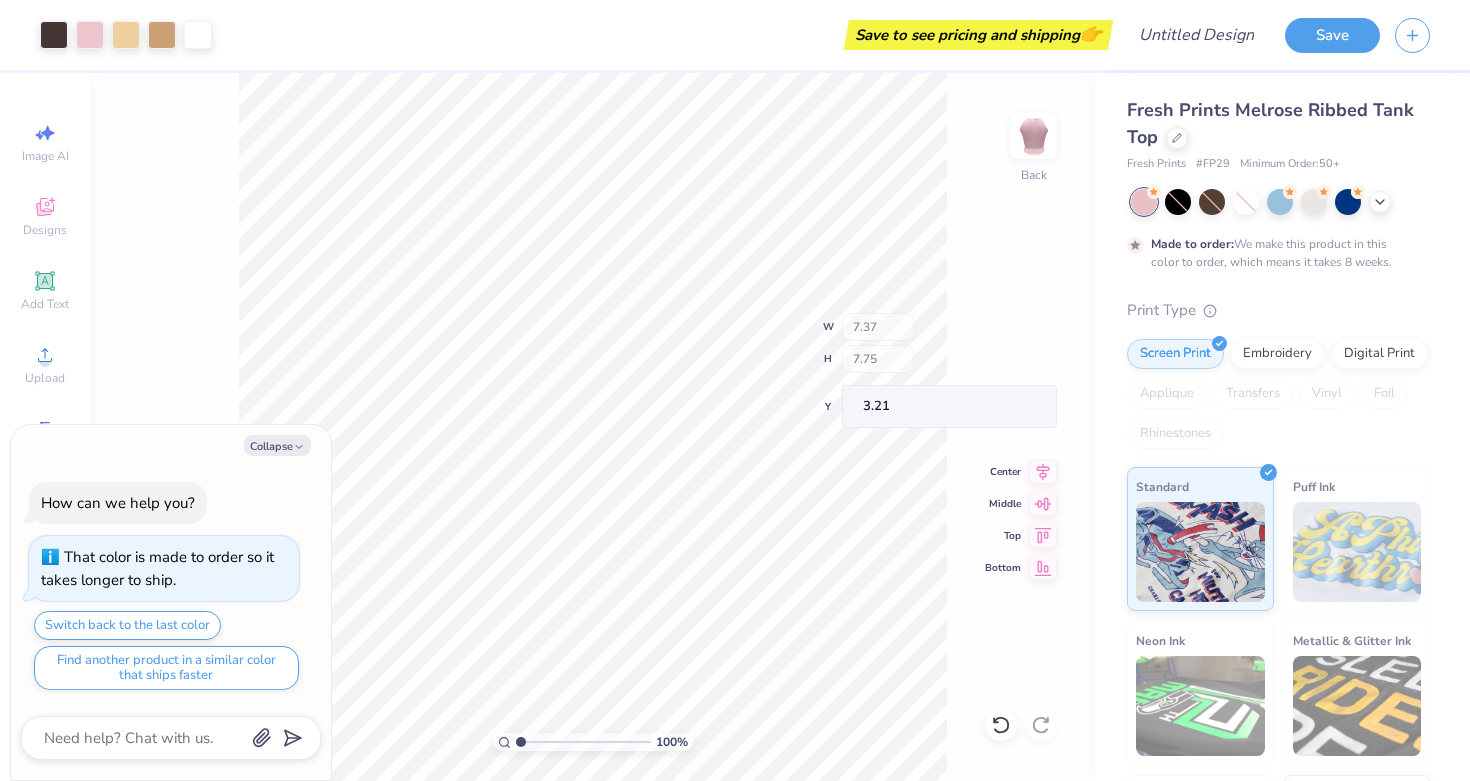 type on "x" 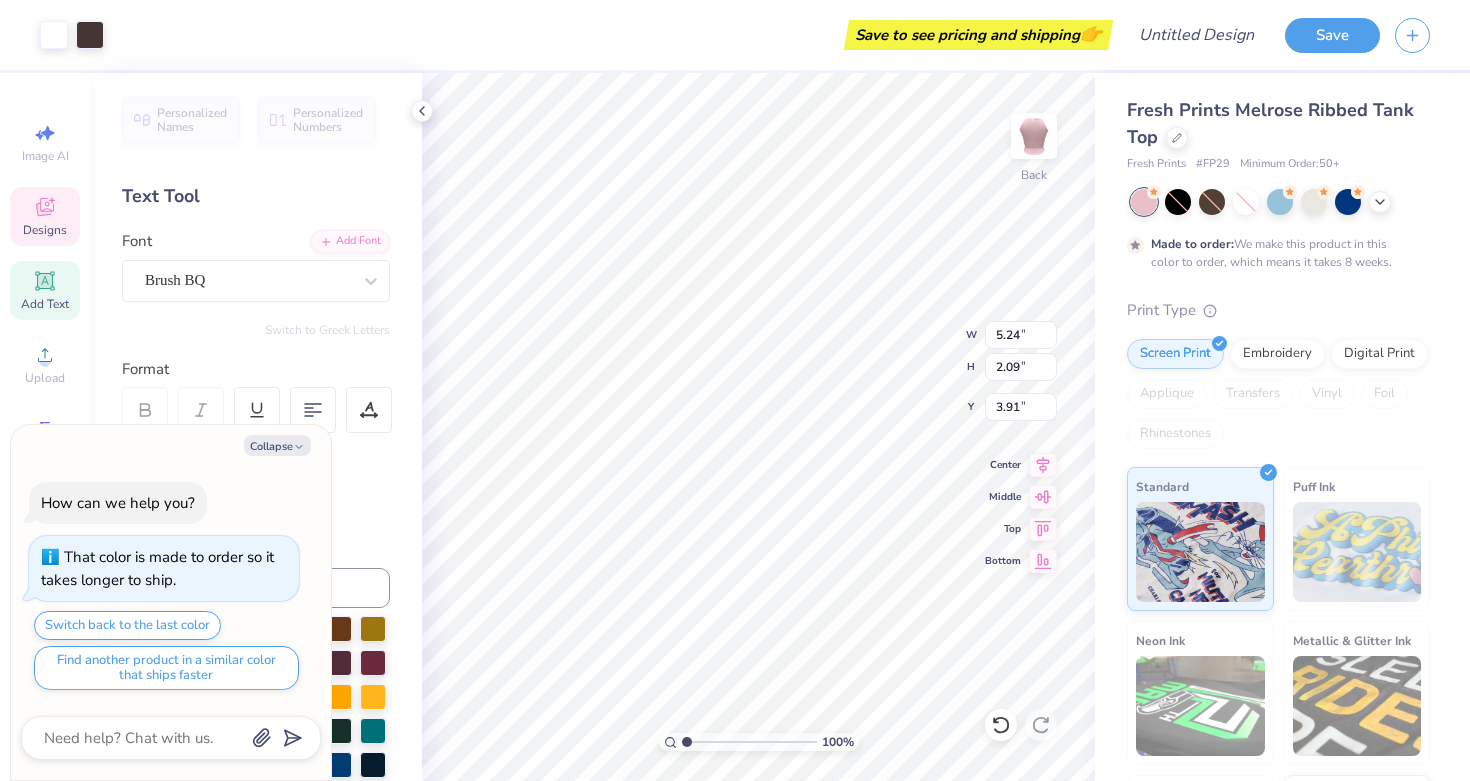 type on "x" 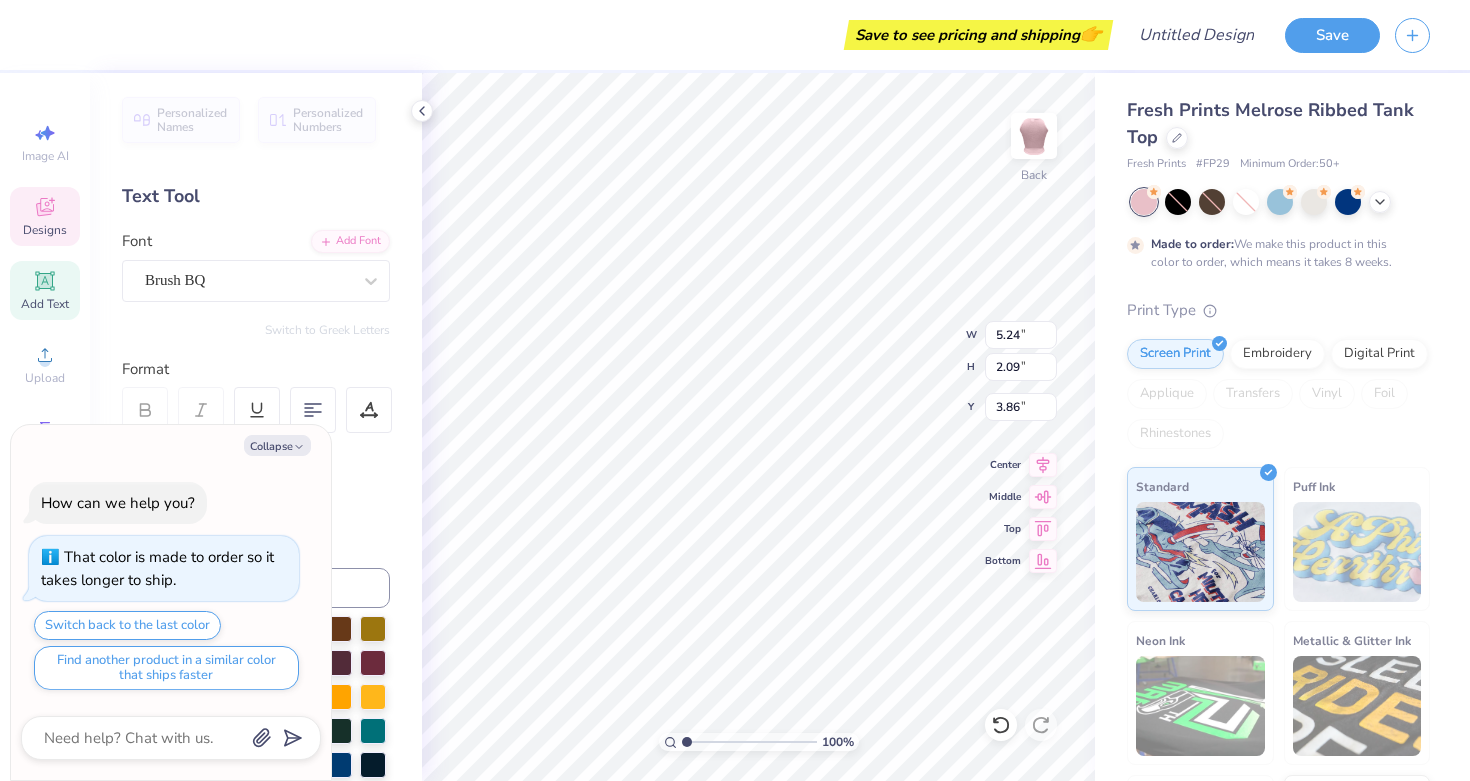type on "x" 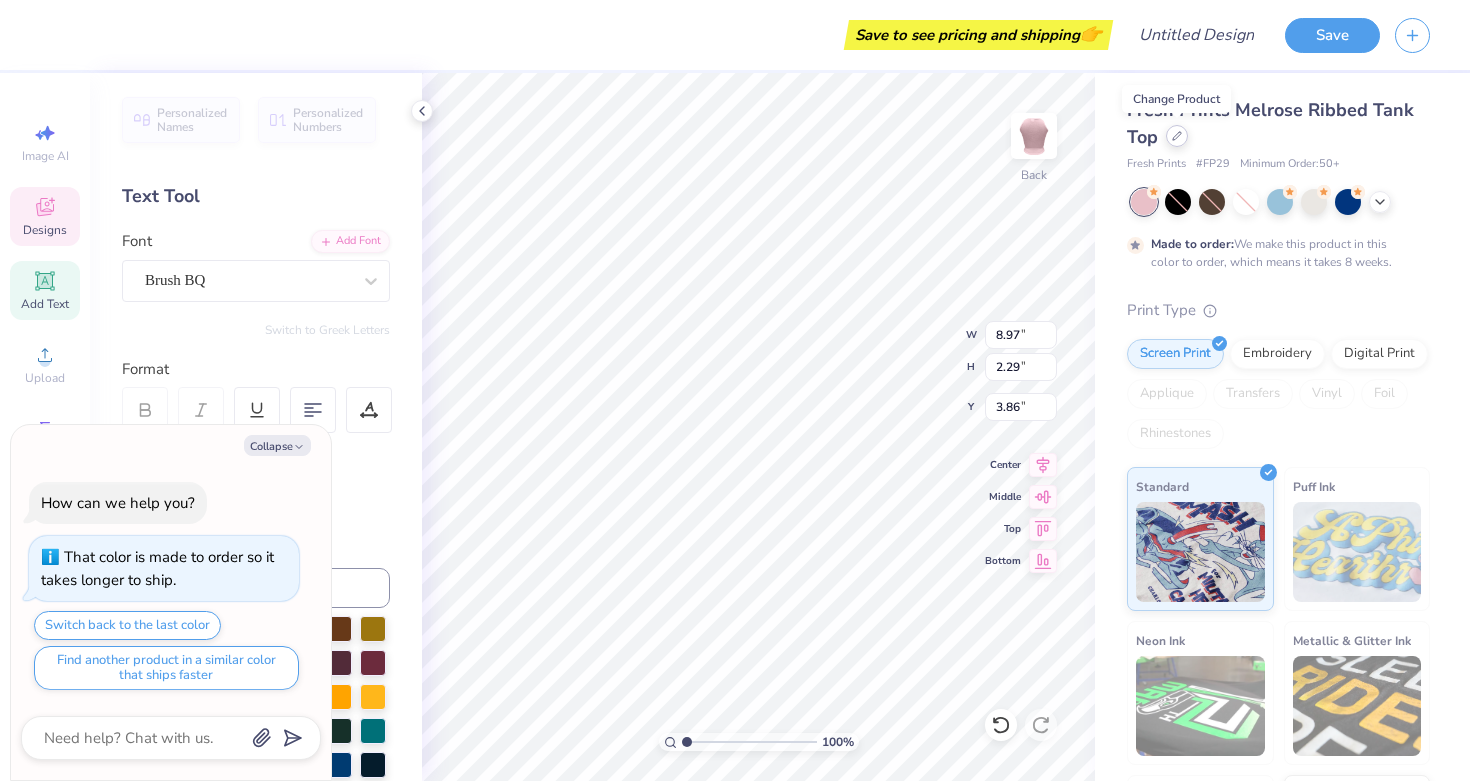 click 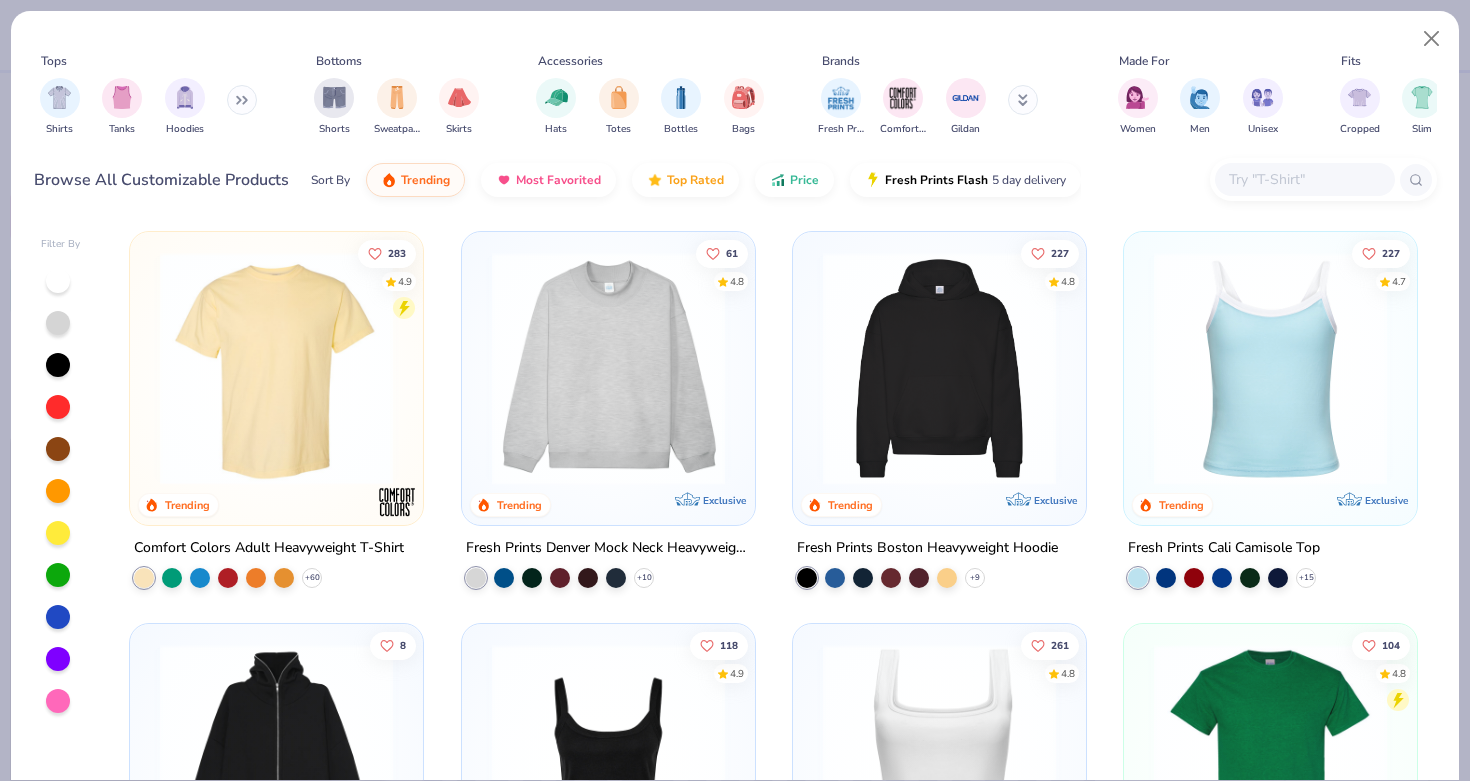 click at bounding box center (608, 368) 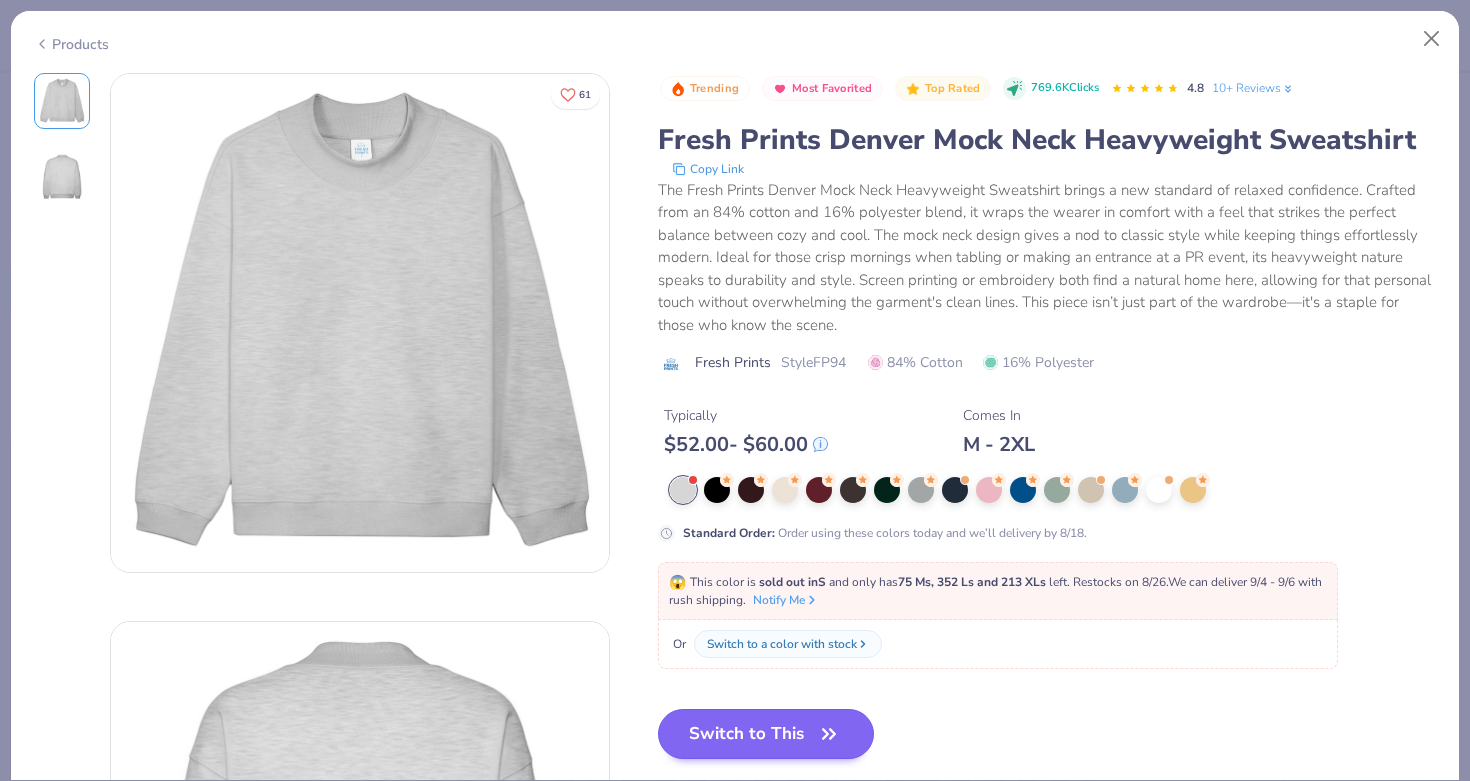 click on "Switch to This" at bounding box center (766, 734) 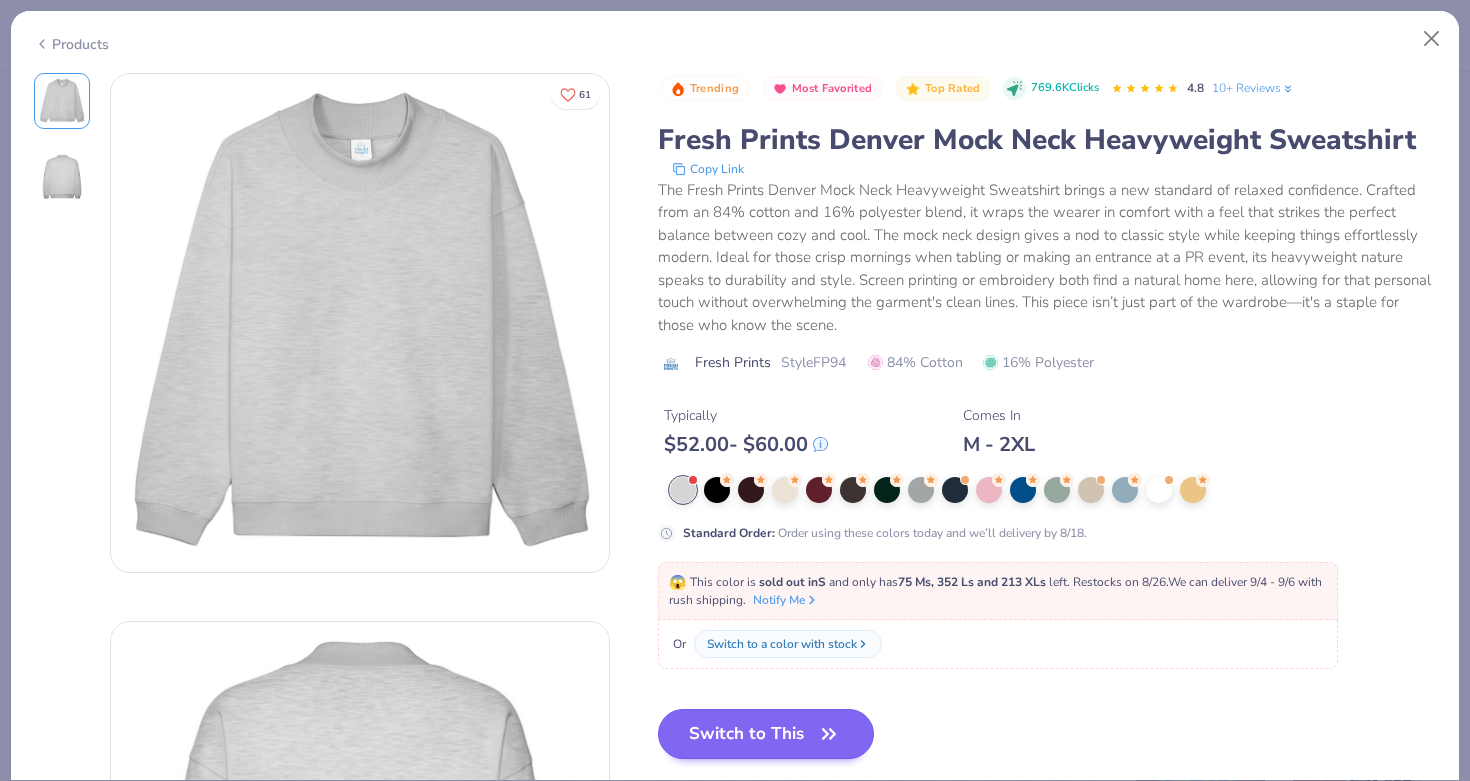 click on "Switch to This" at bounding box center [766, 734] 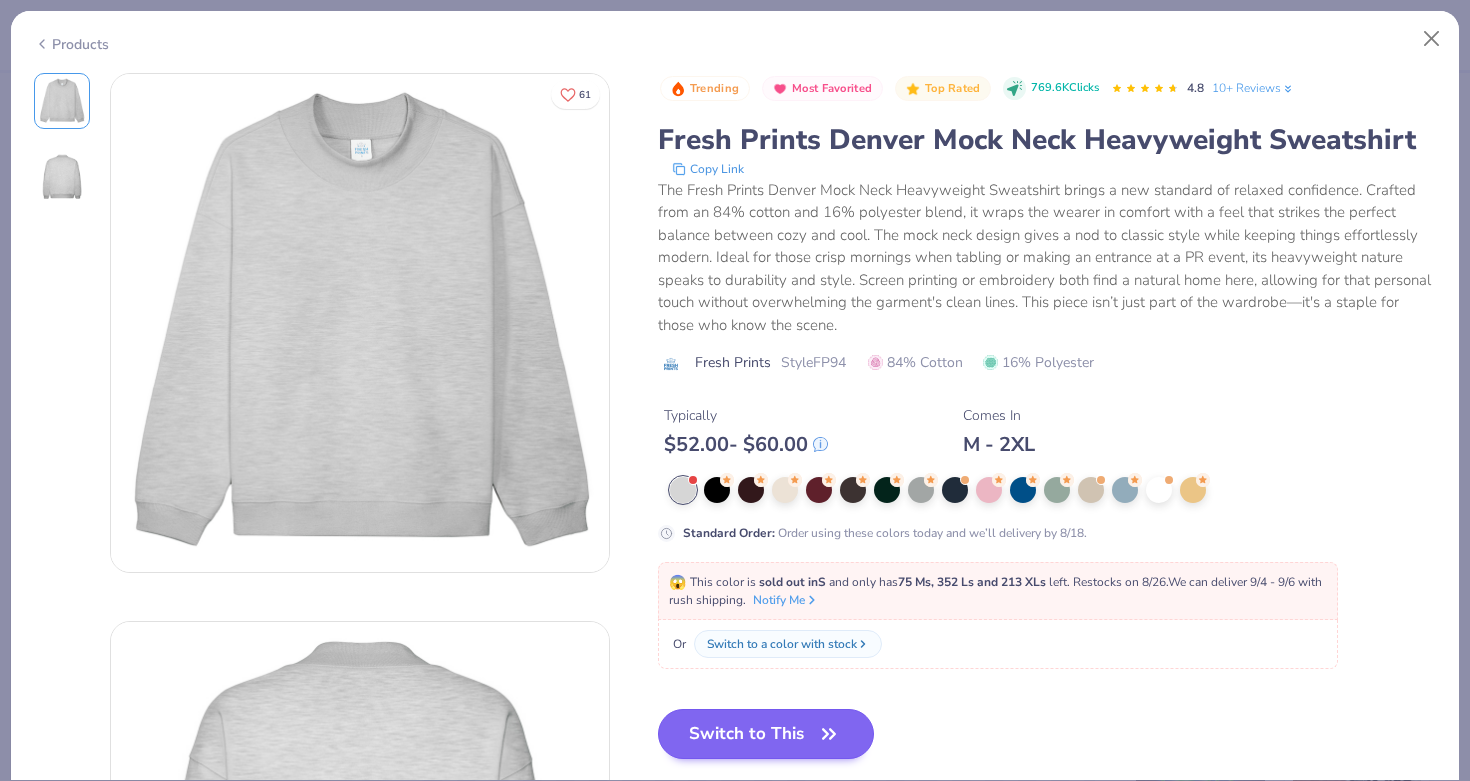 click on "Switch to This" at bounding box center (766, 734) 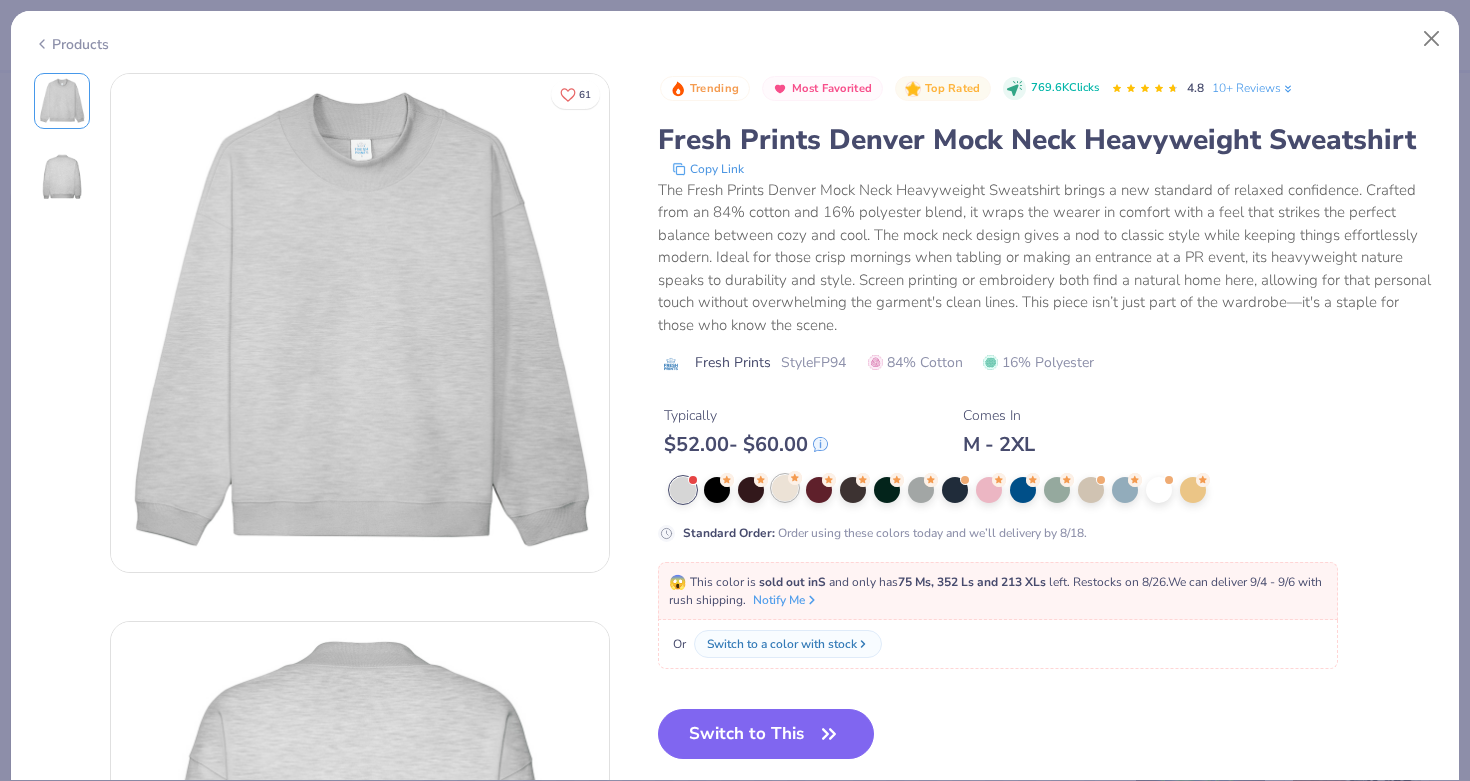 click at bounding box center (785, 488) 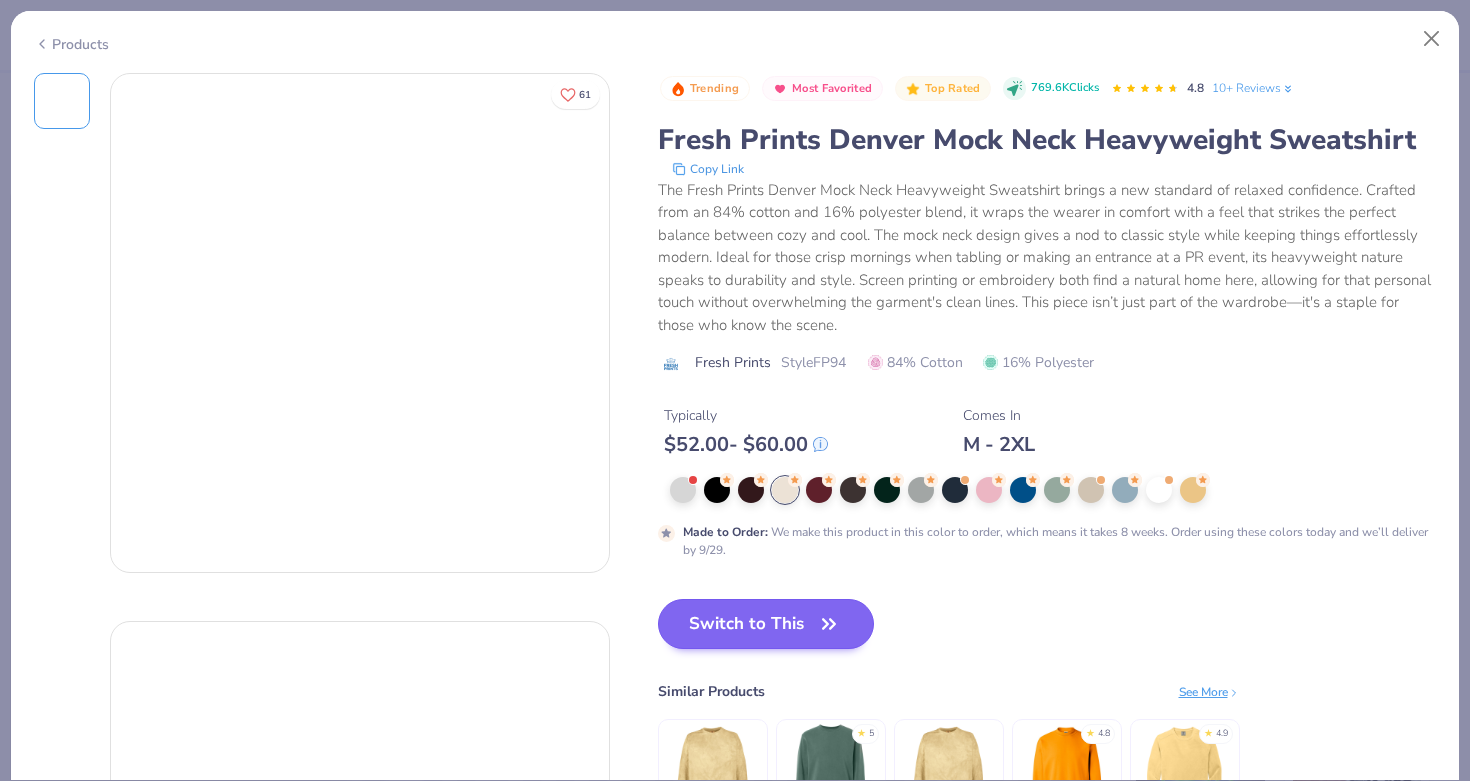 scroll, scrollTop: 132, scrollLeft: 0, axis: vertical 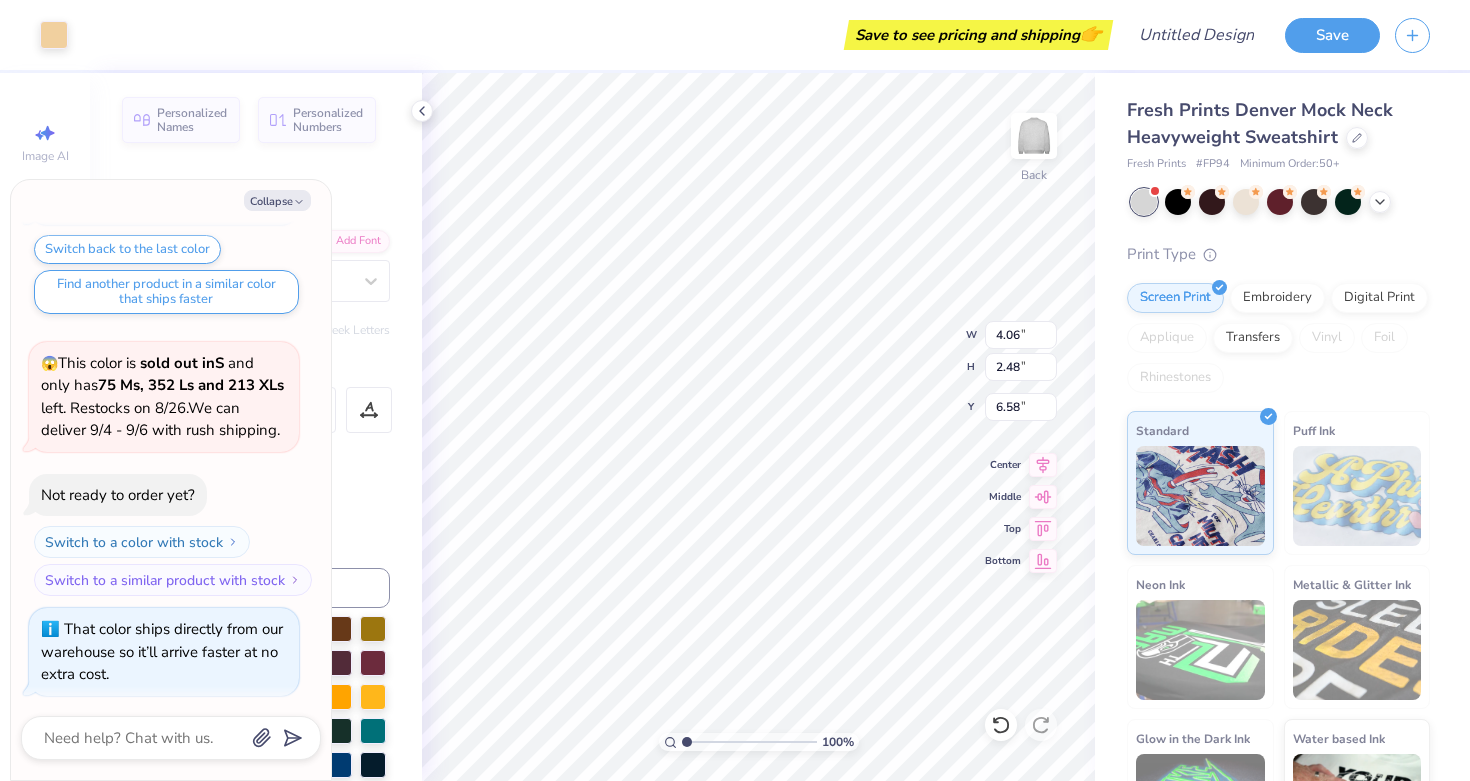 type on "x" 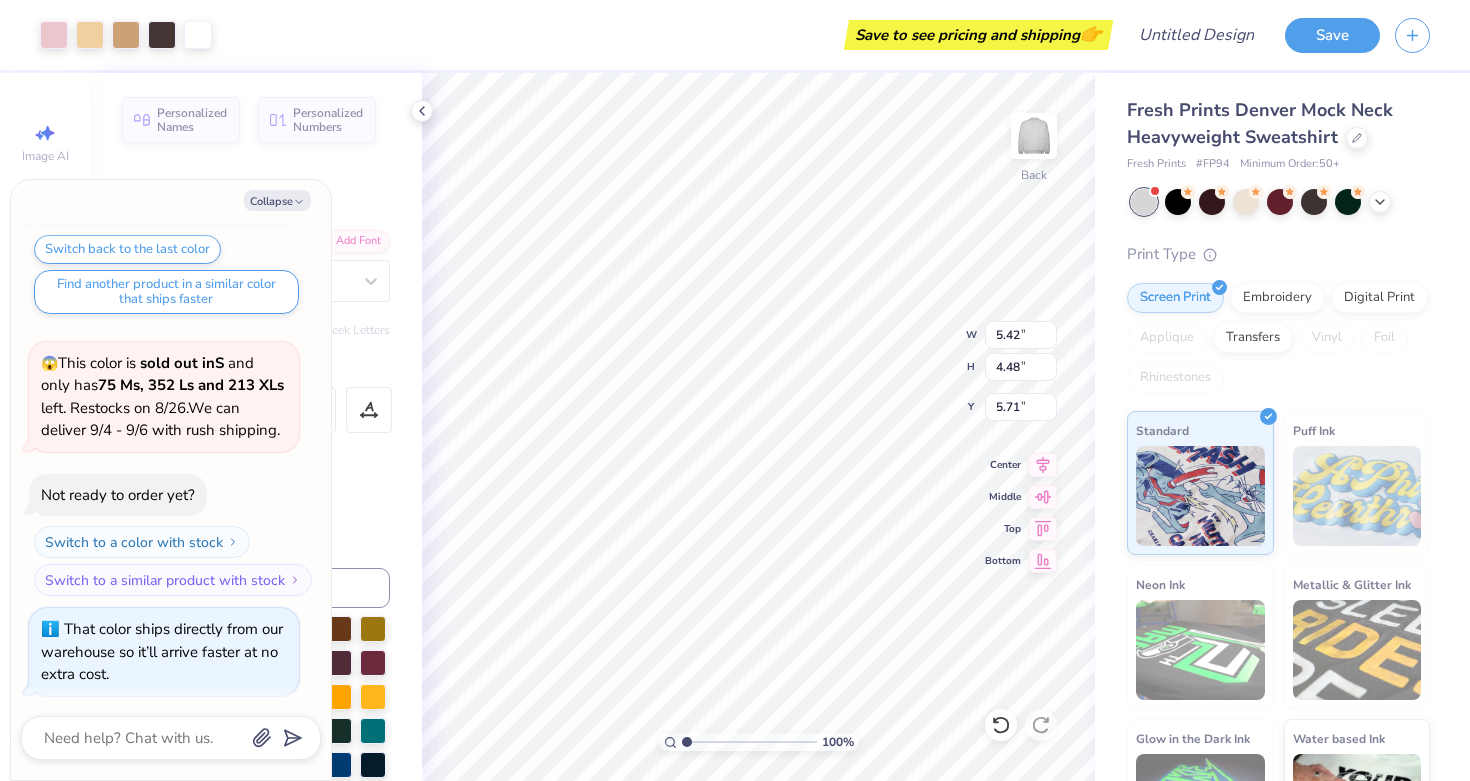 type on "x" 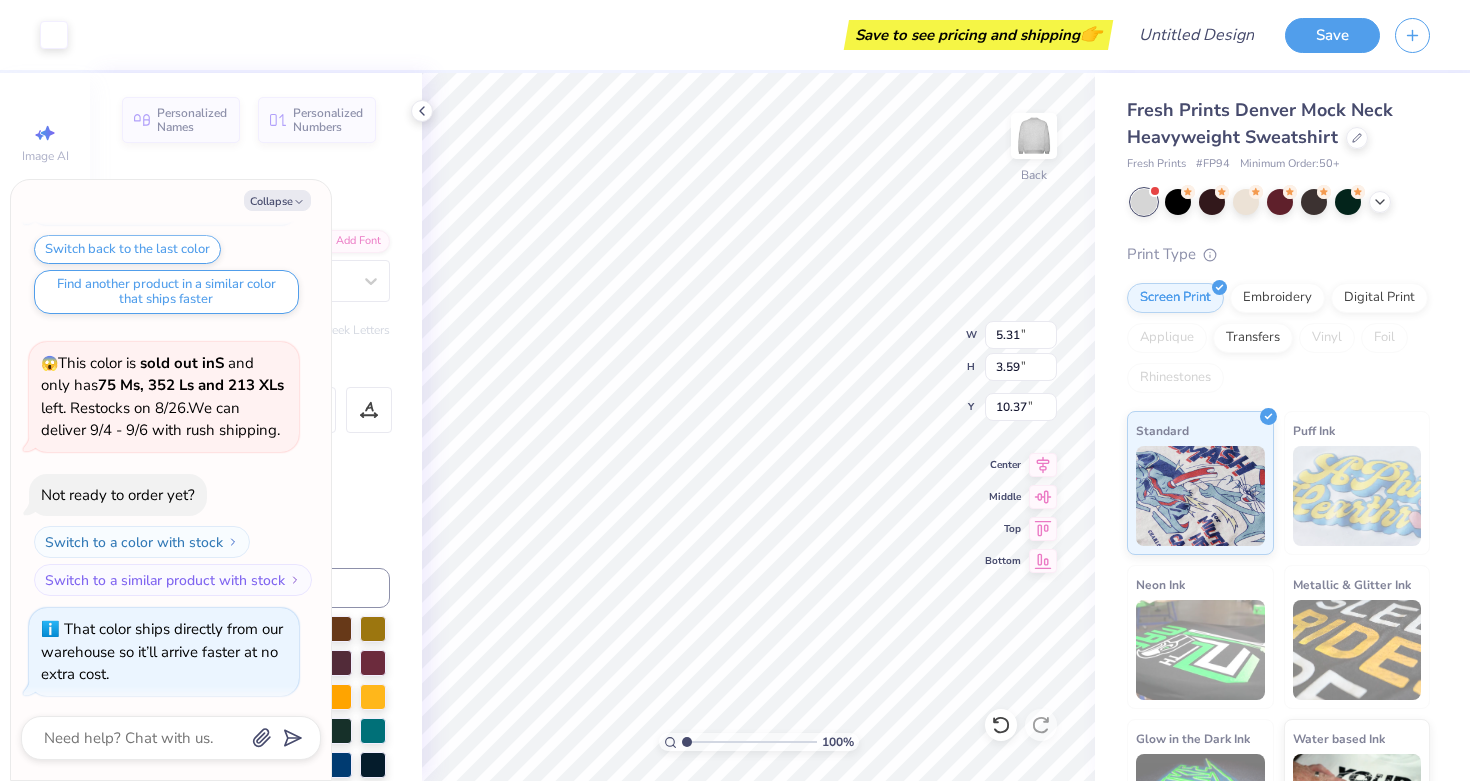 type on "x" 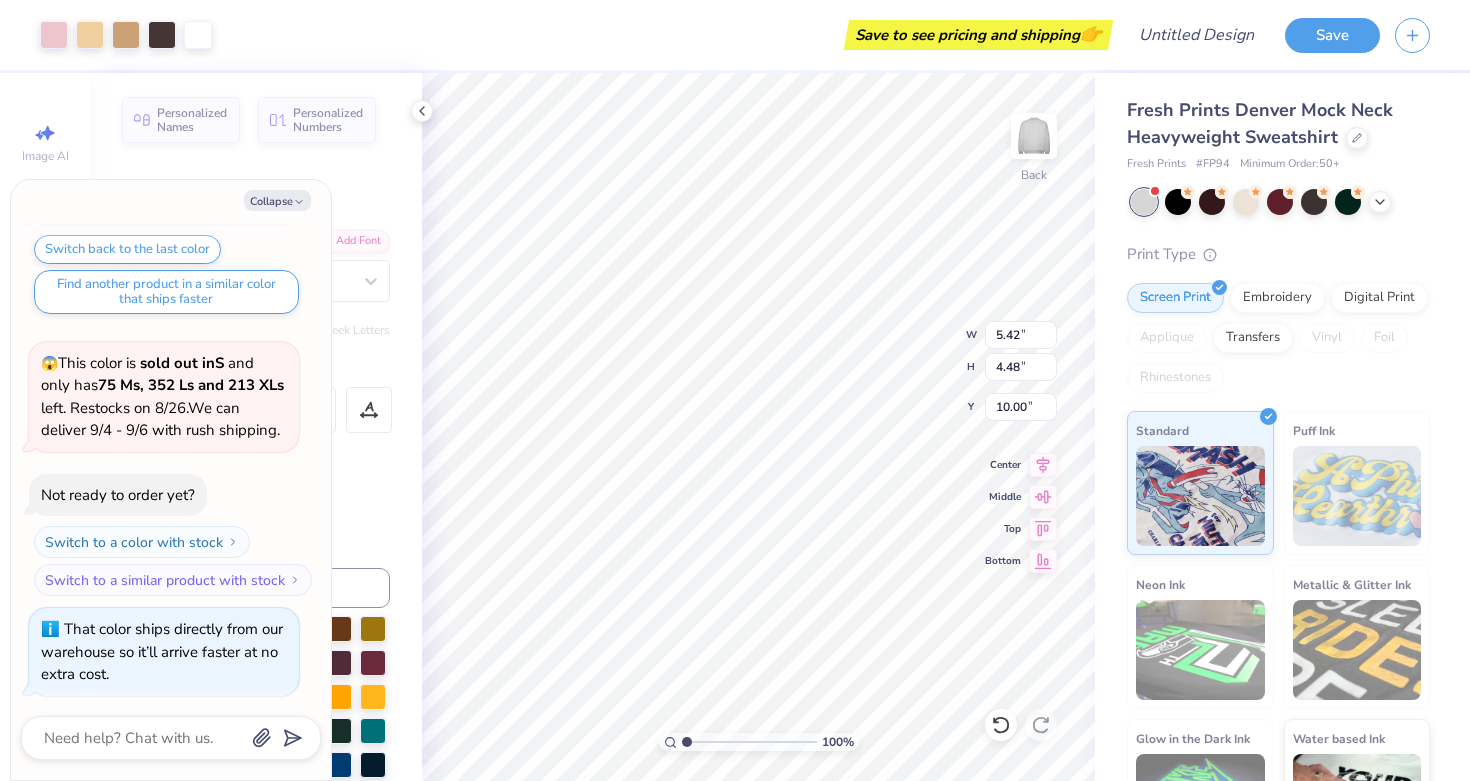 type on "x" 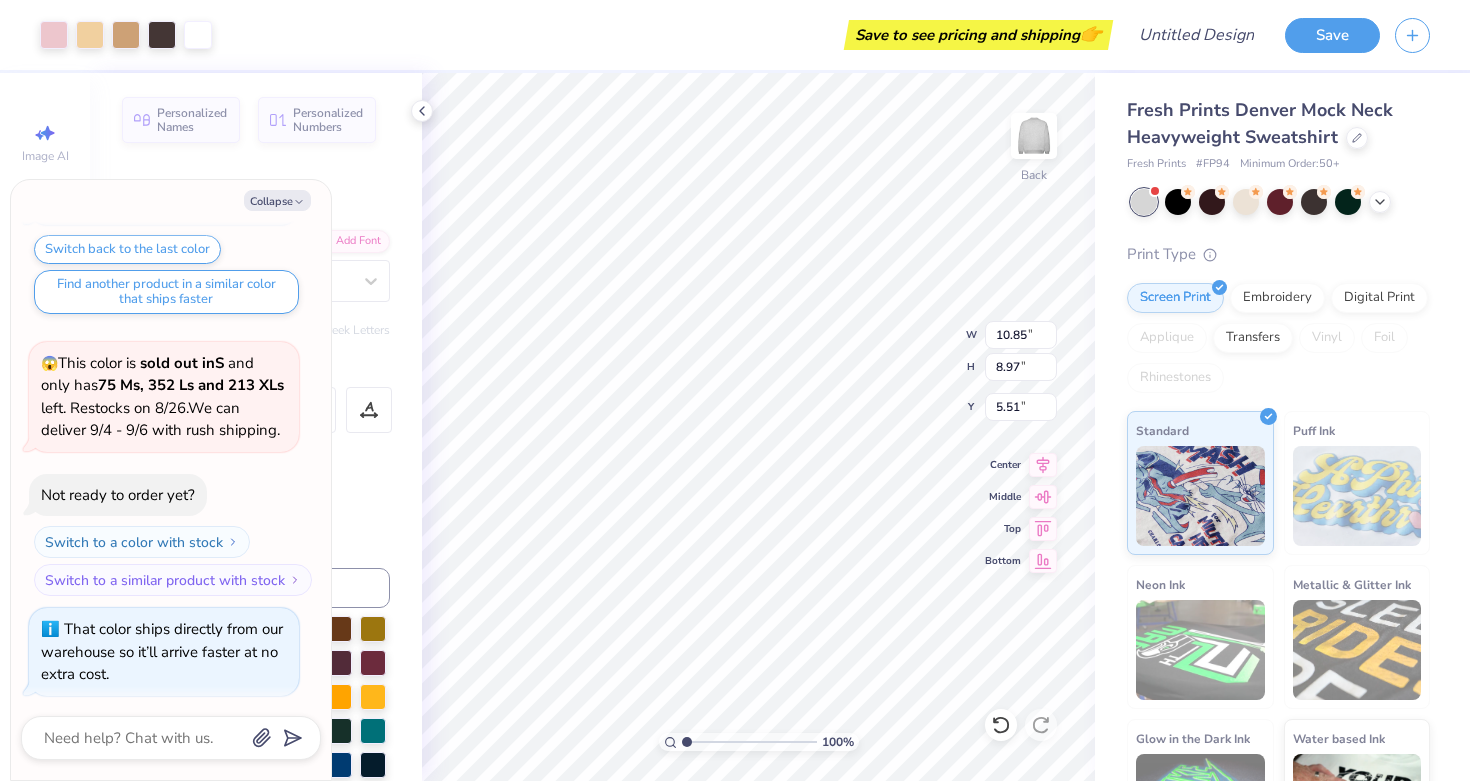type on "x" 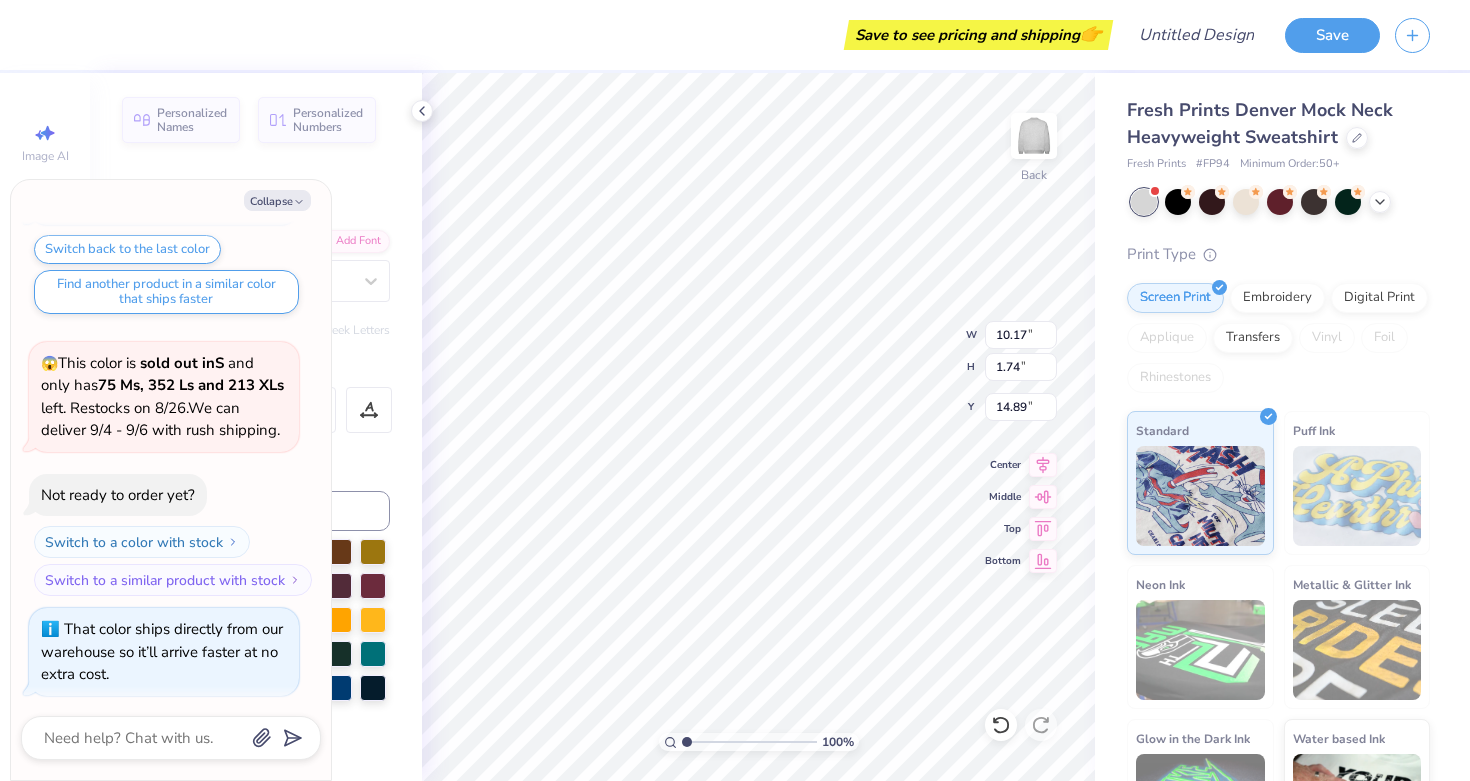 type on "x" 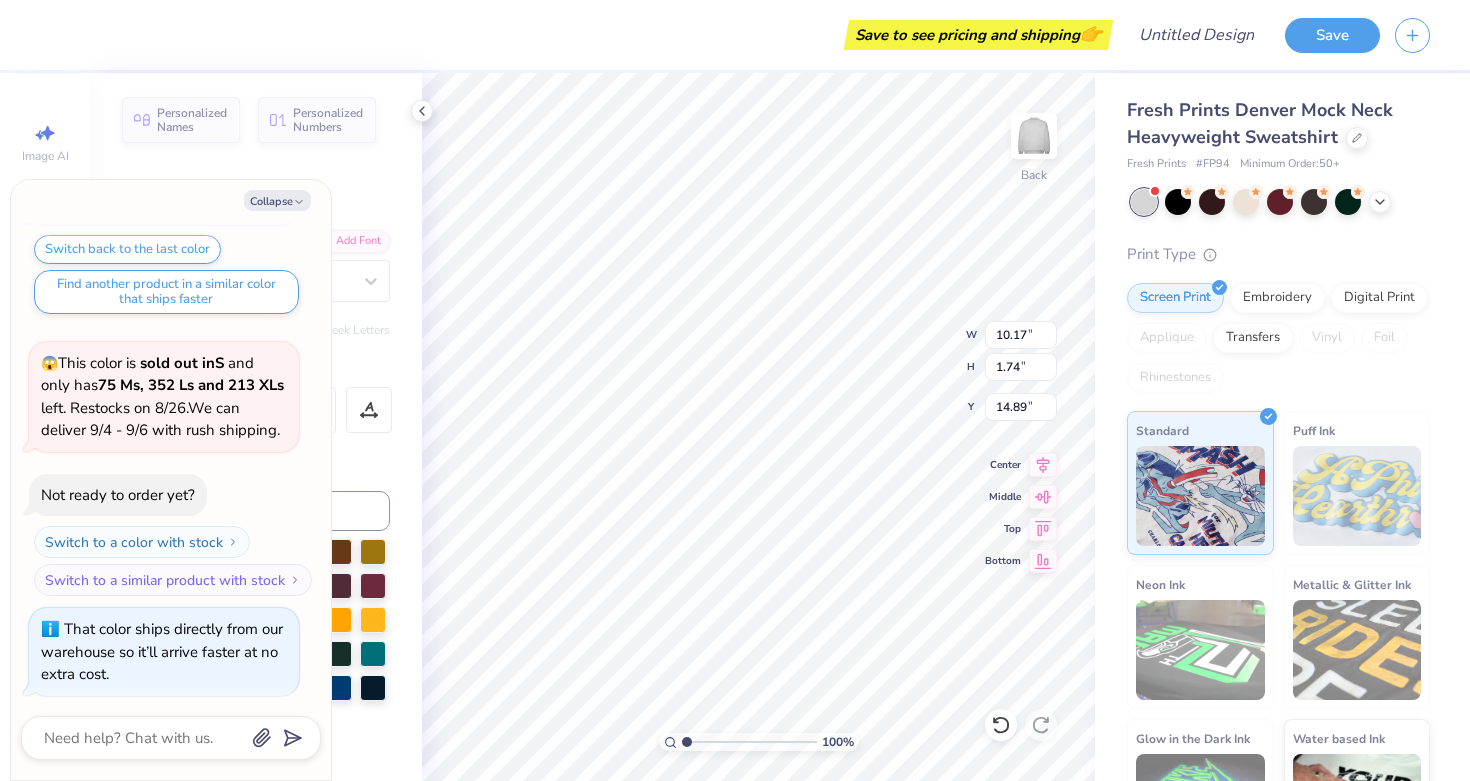 type on "x" 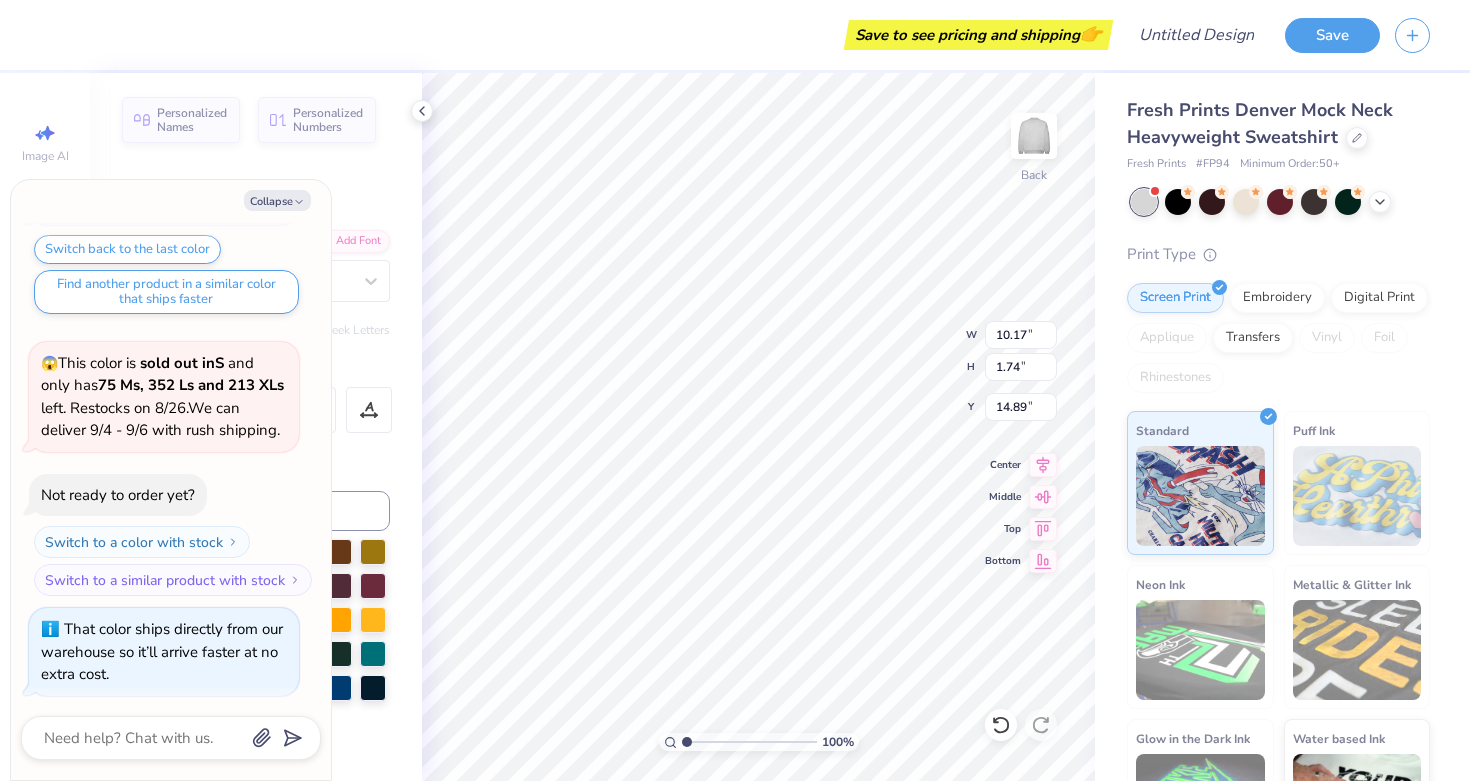 type on "x" 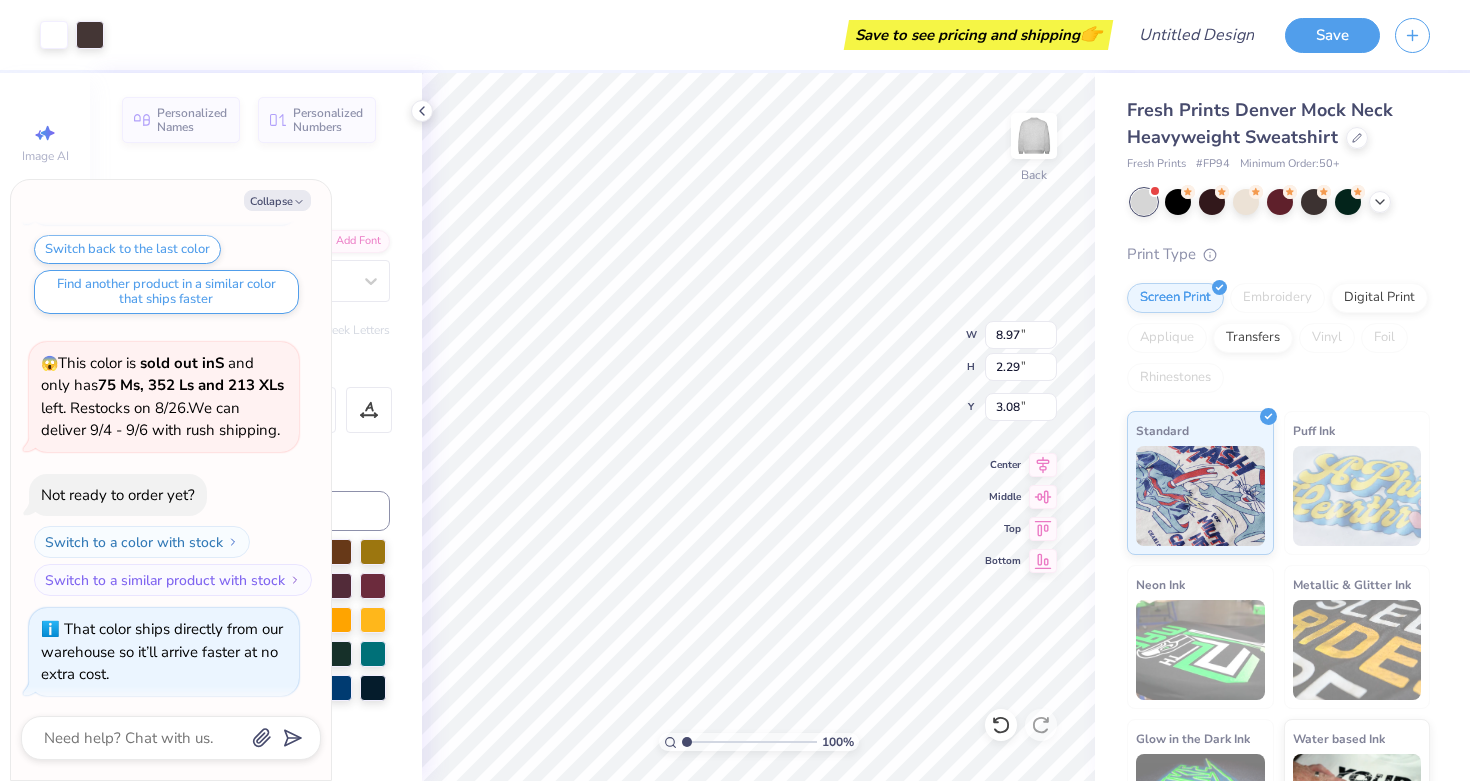 type on "x" 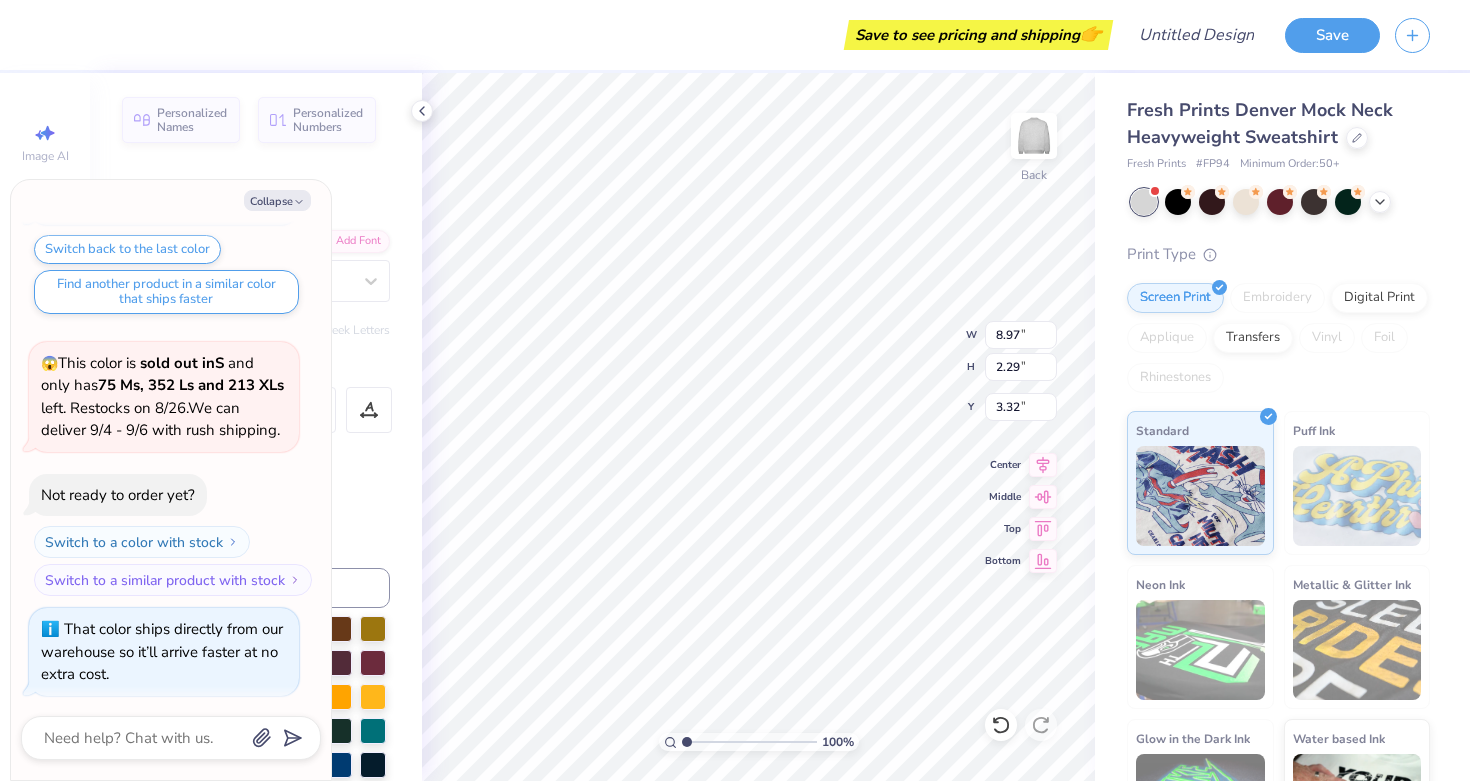type on "x" 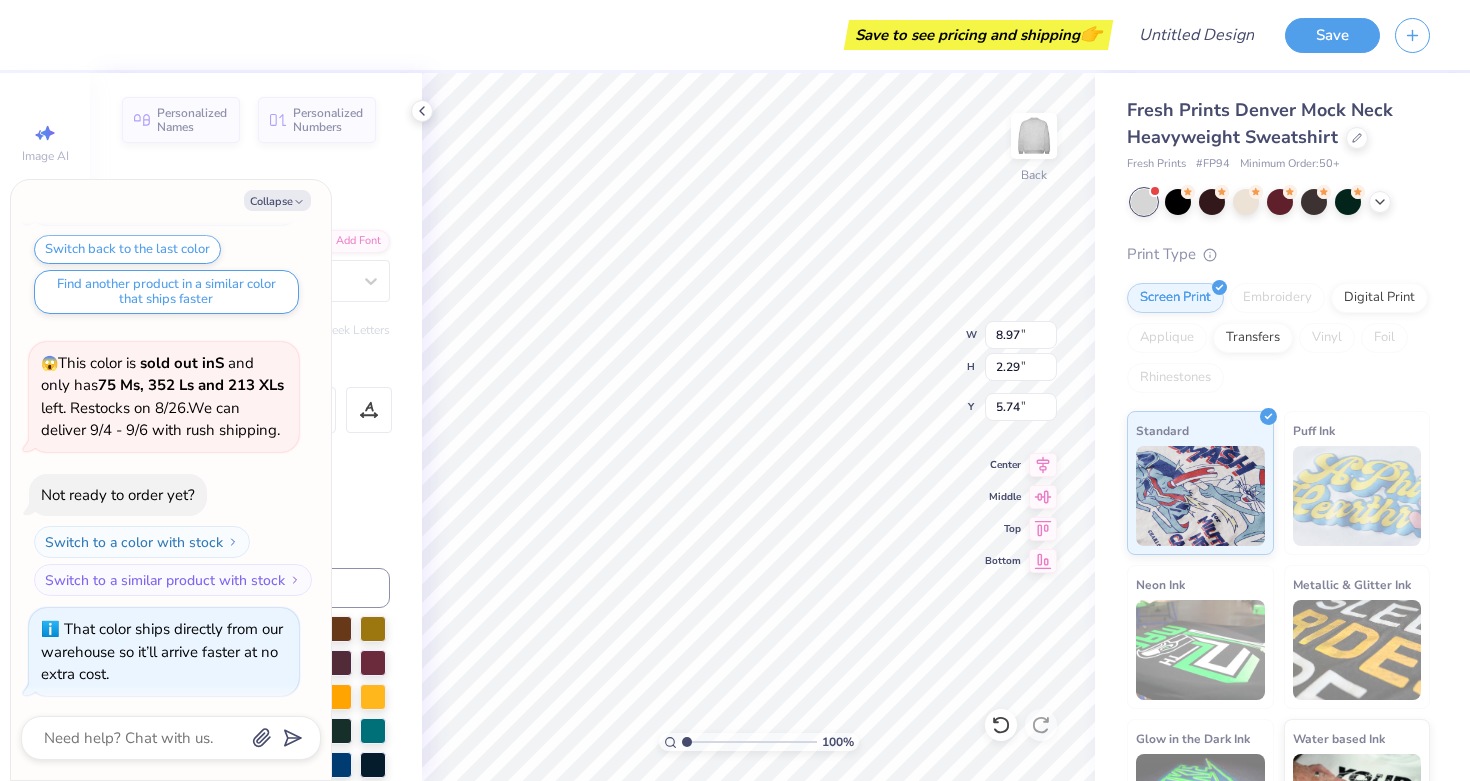 type on "x" 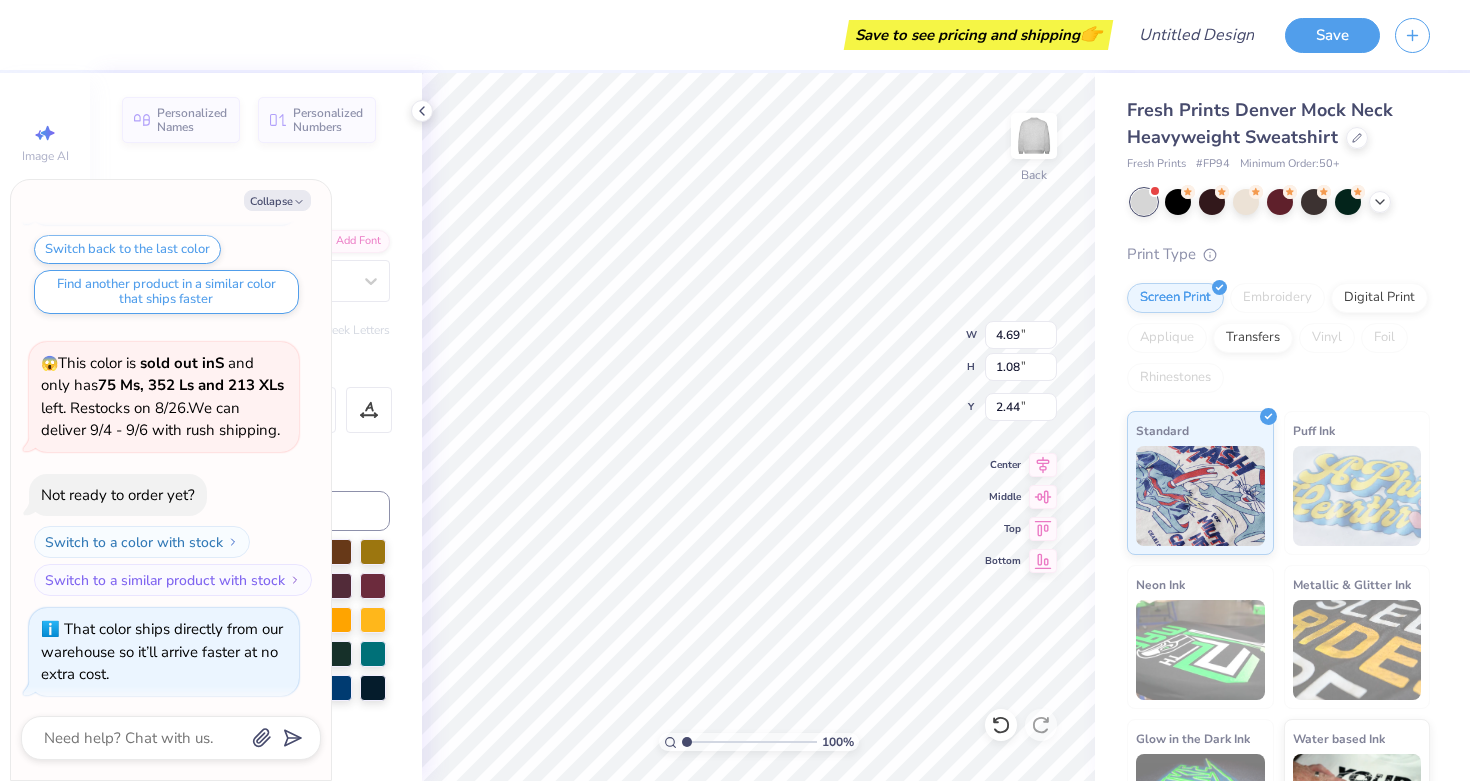 type on "x" 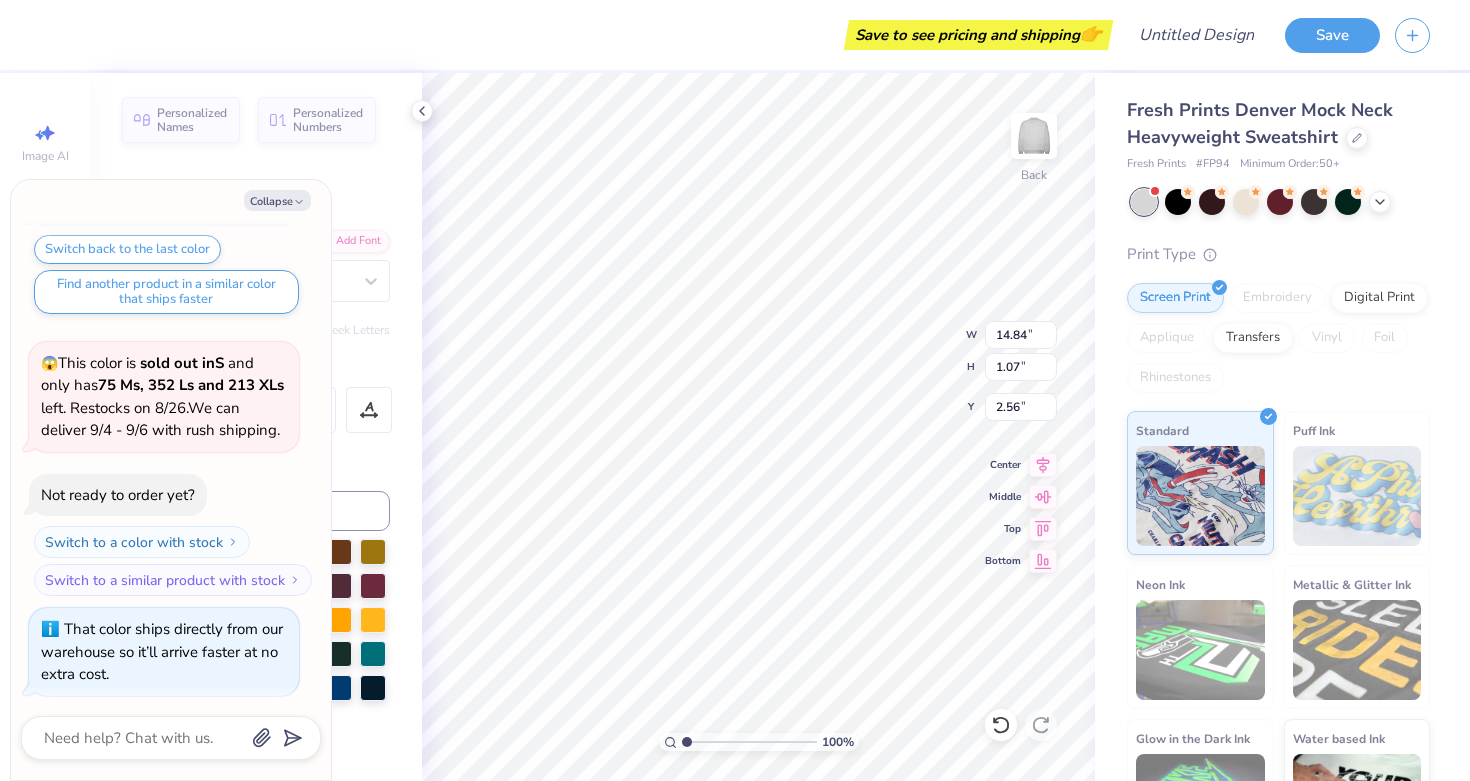 type on "x" 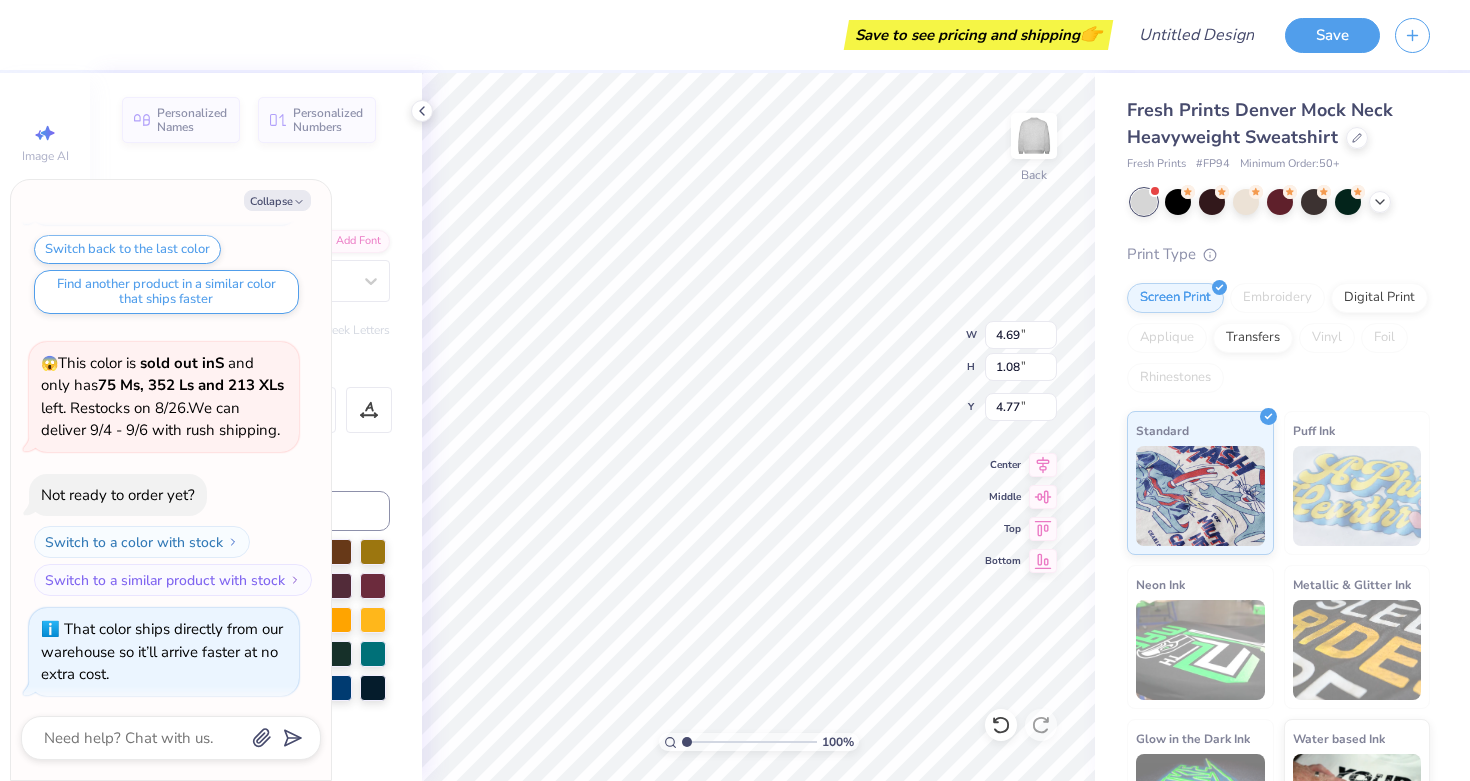 type on "x" 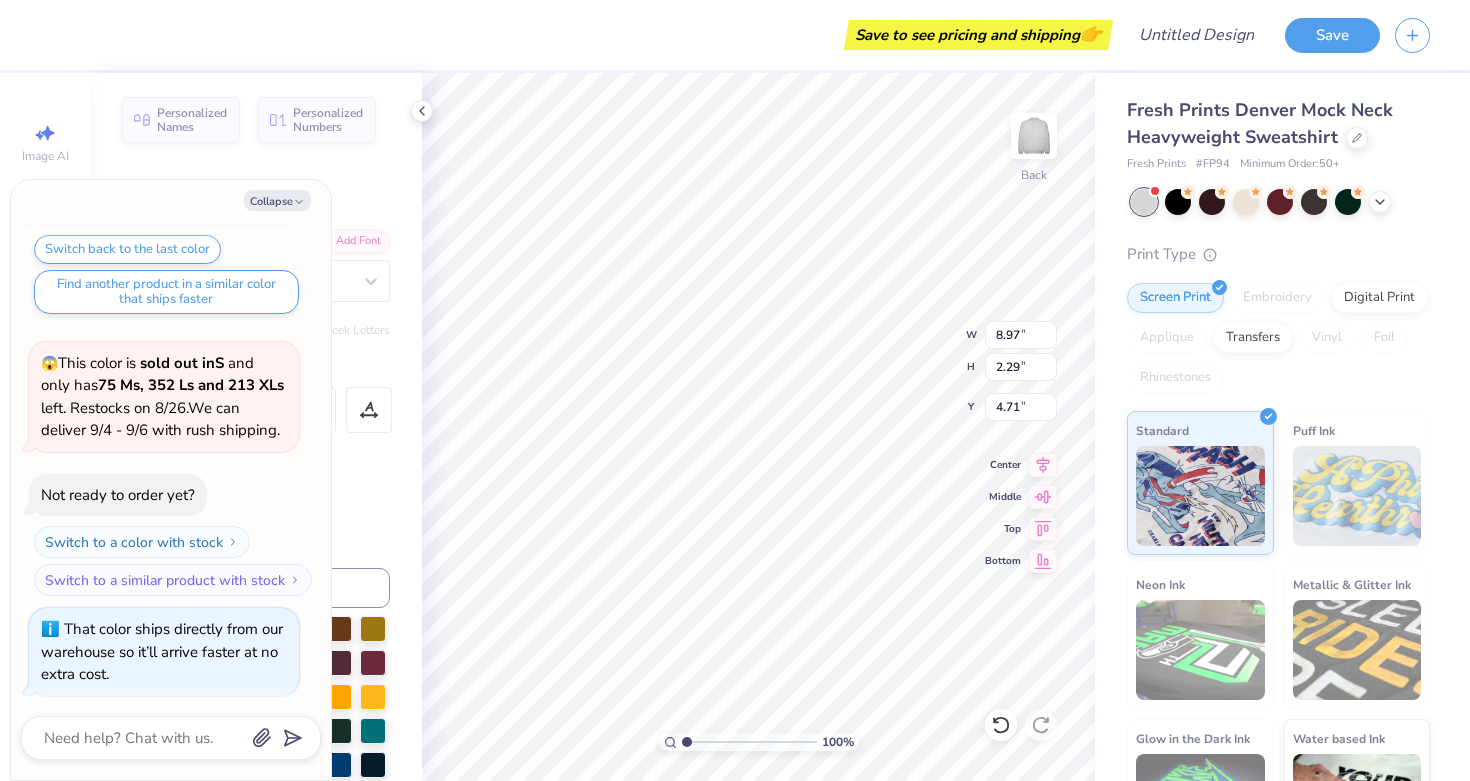 scroll, scrollTop: 0, scrollLeft: 2, axis: horizontal 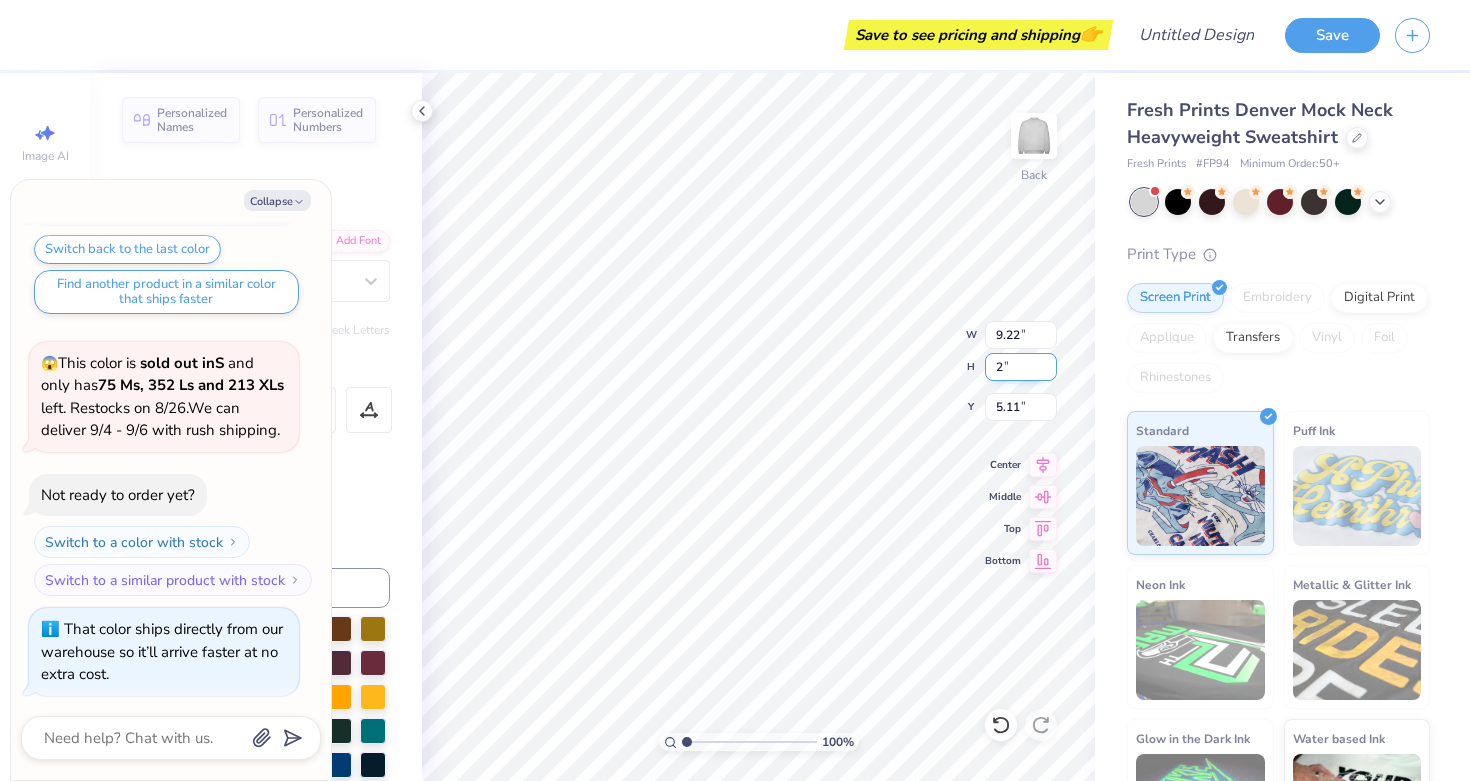 click on "2" at bounding box center [1021, 367] 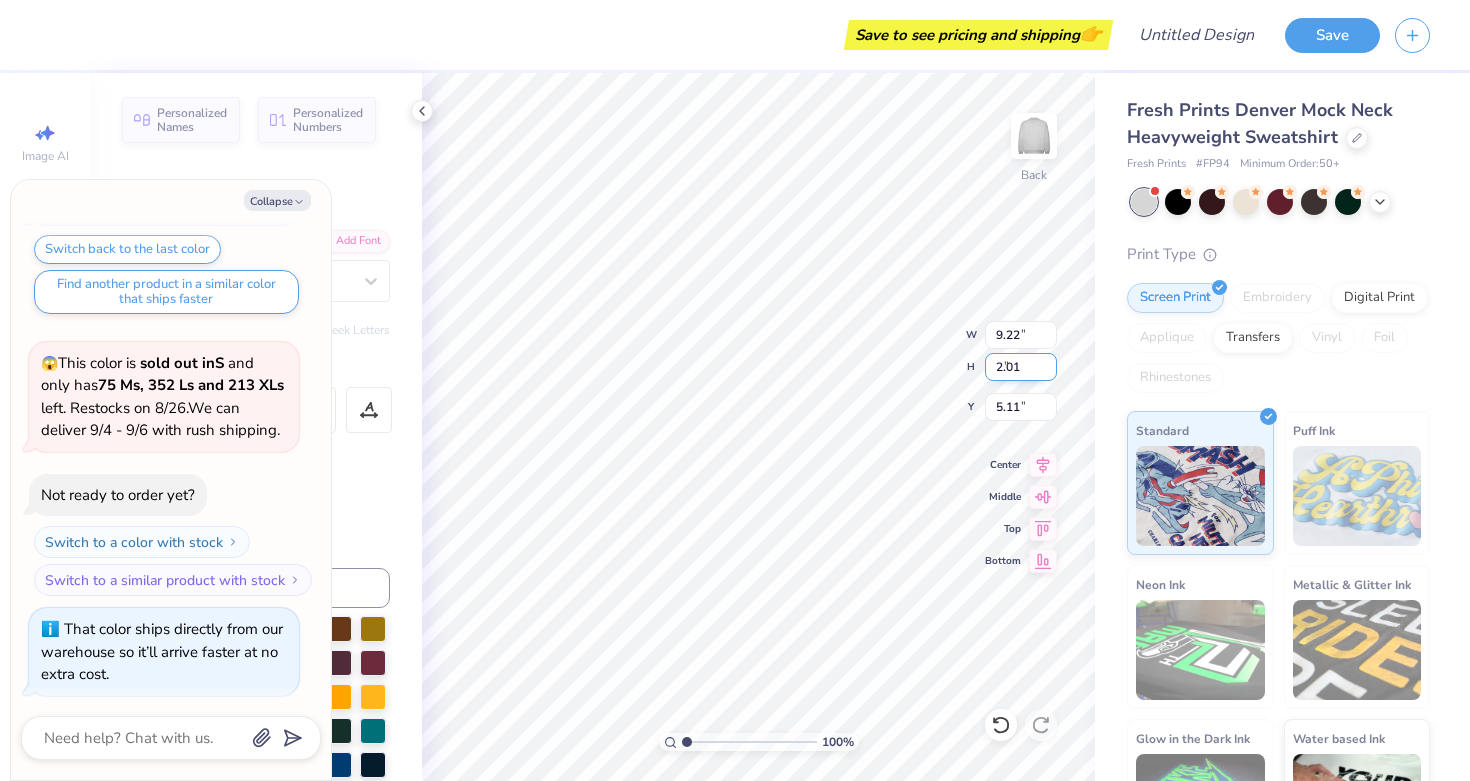 click on "2.01" at bounding box center (1021, 367) 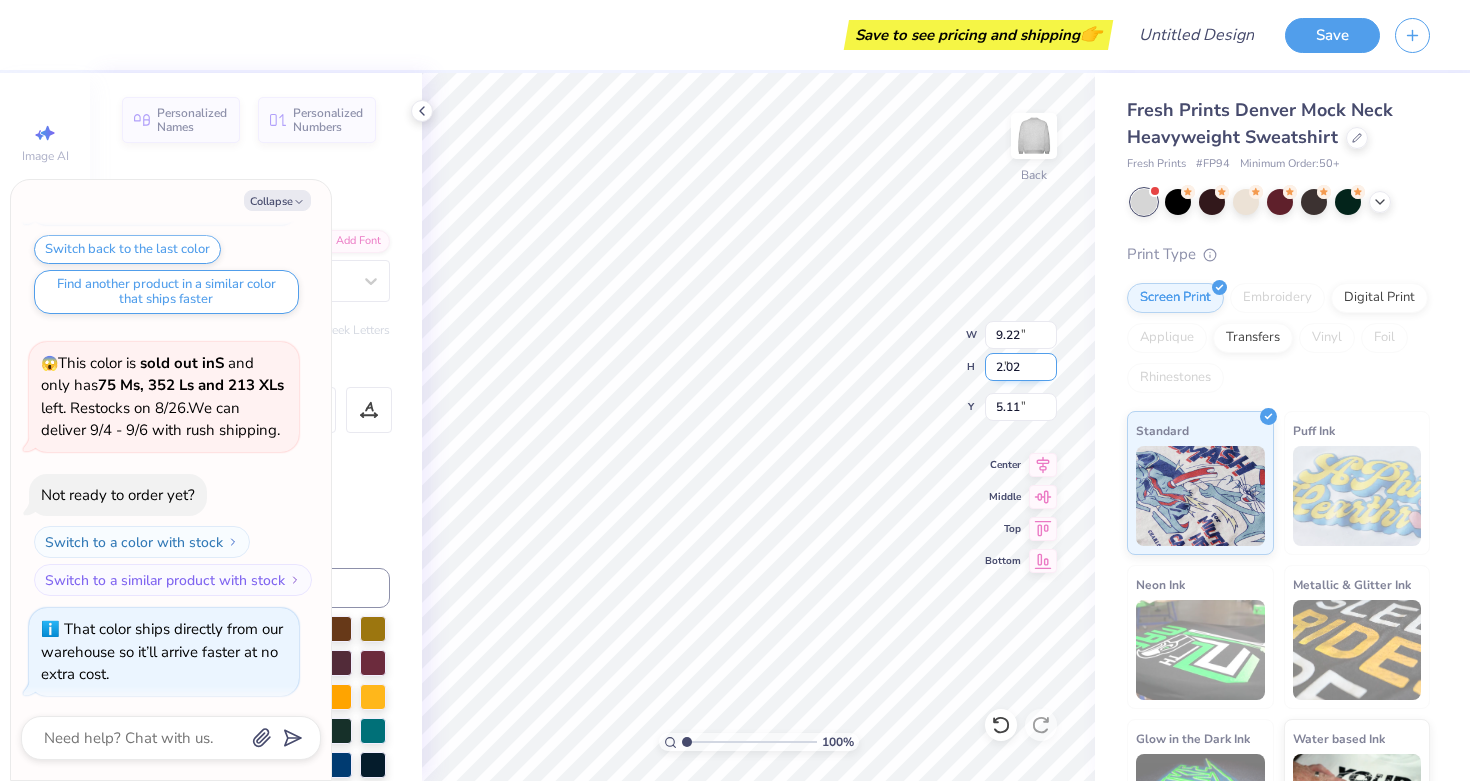 click on "2.02" at bounding box center [1021, 367] 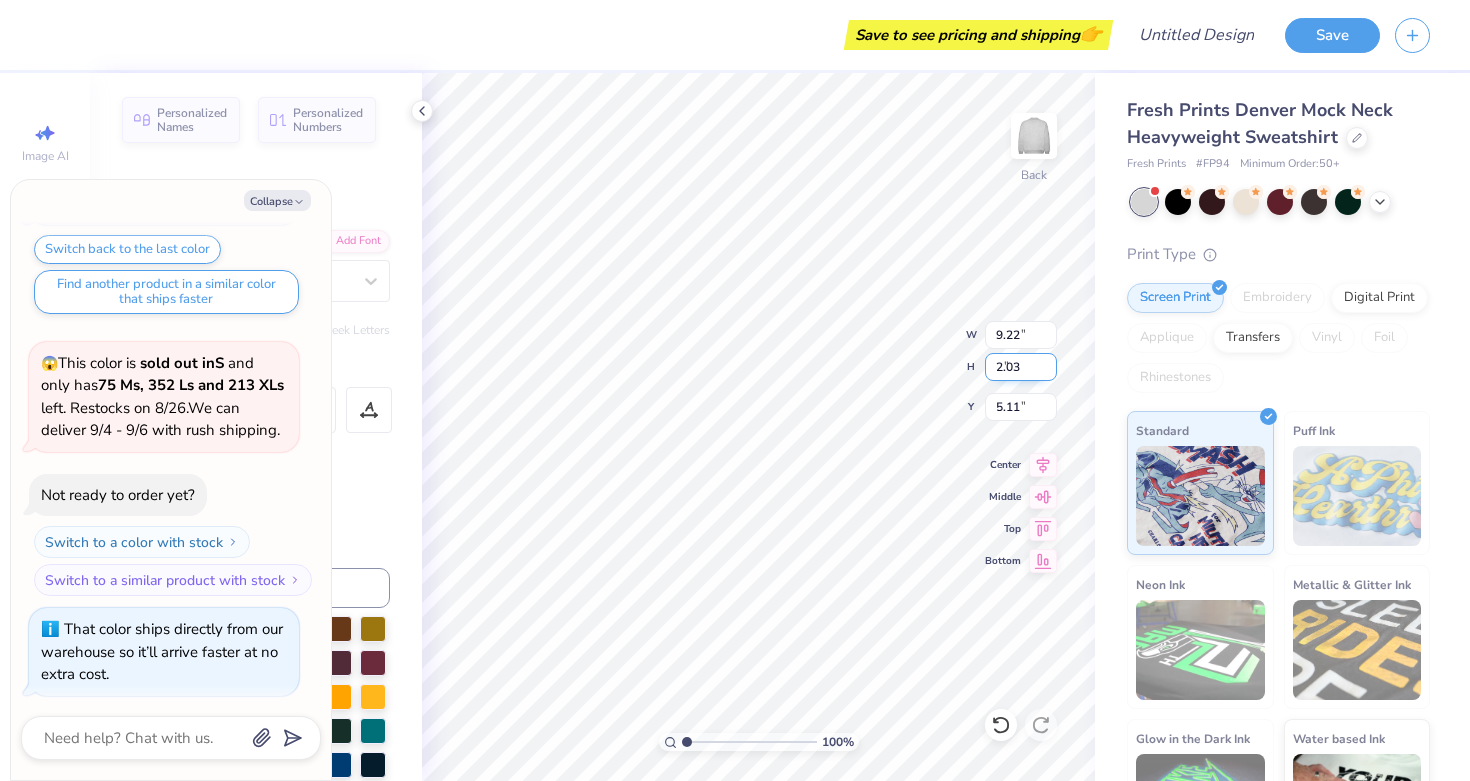 click on "2.03" at bounding box center [1021, 367] 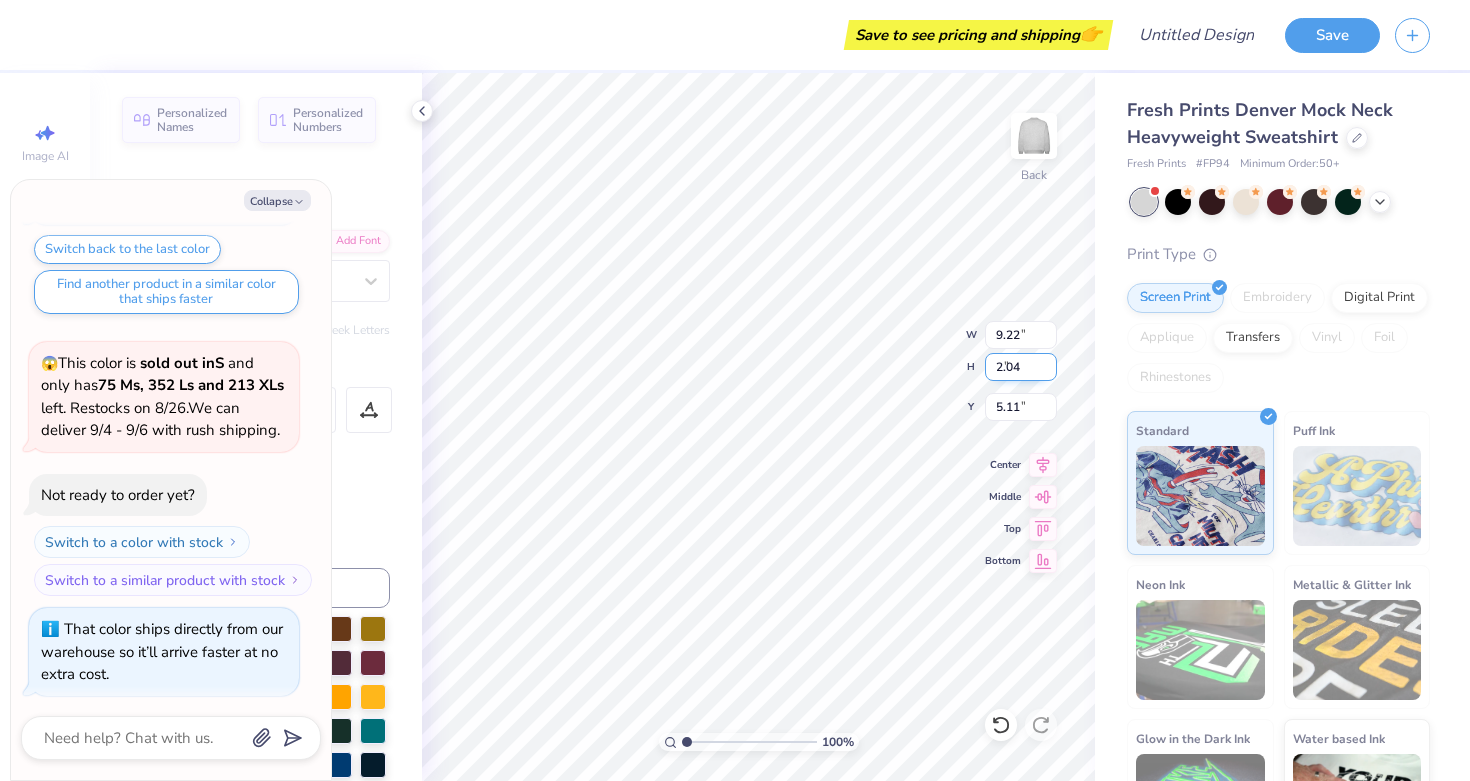 click on "2.04" at bounding box center [1021, 367] 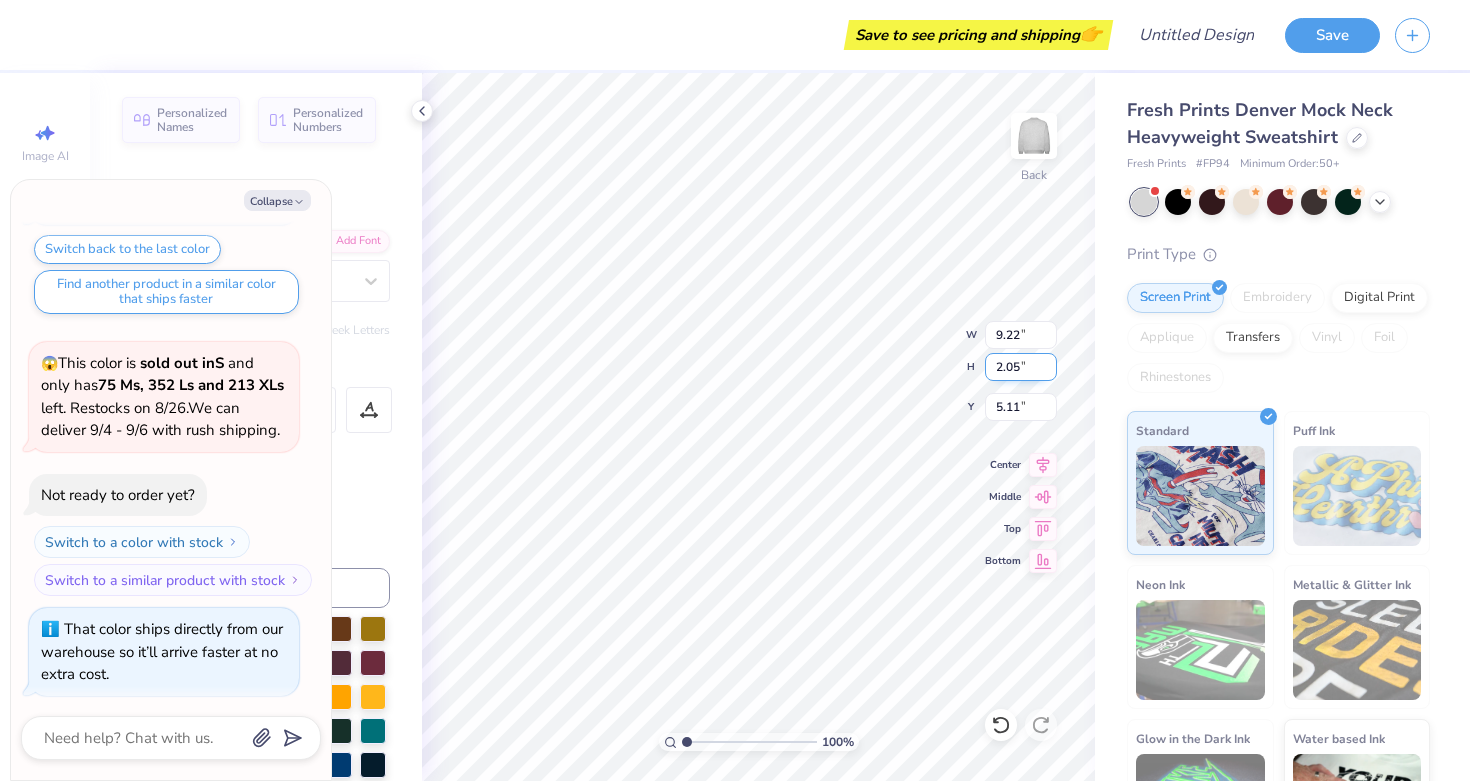 click on "2.05" at bounding box center (1021, 367) 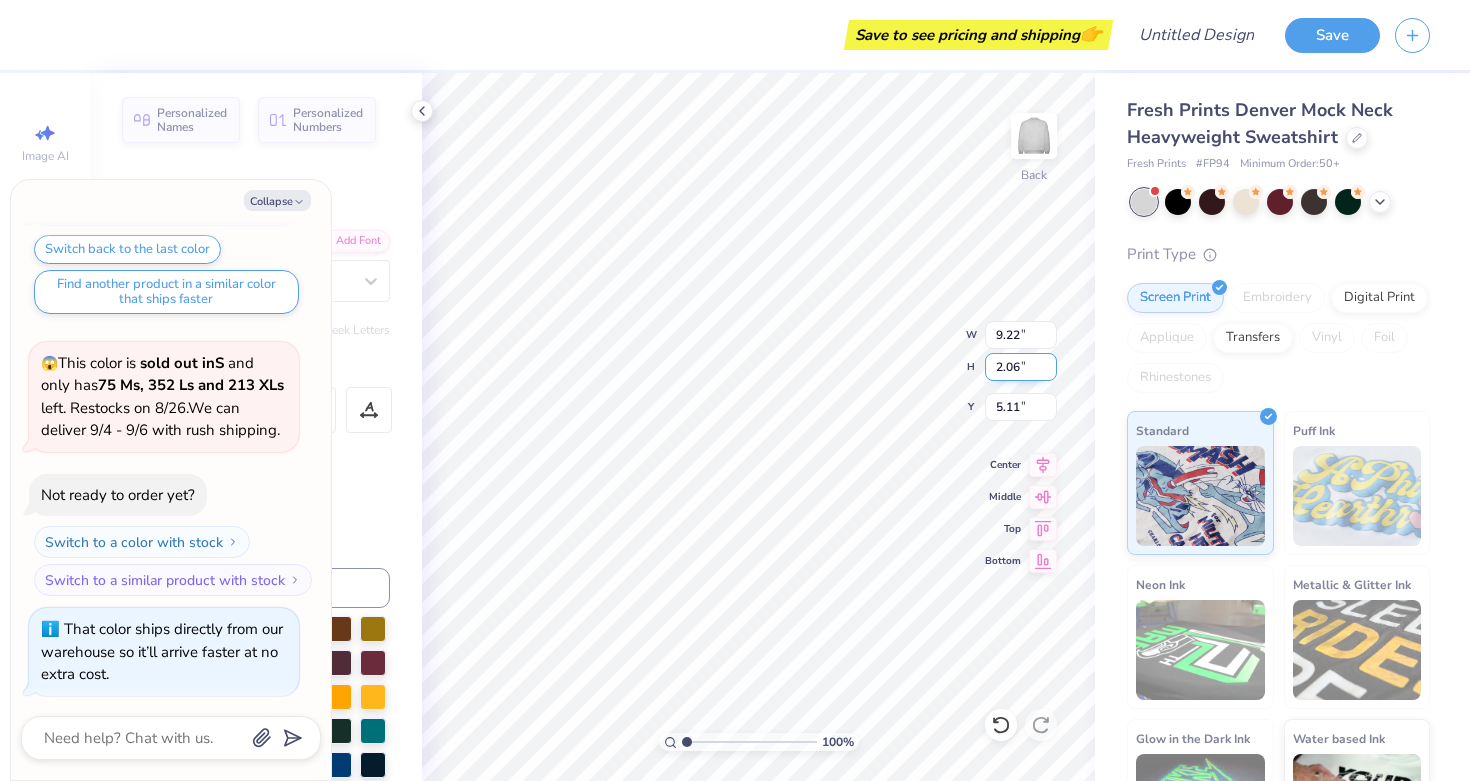 click on "2.06" at bounding box center (1021, 367) 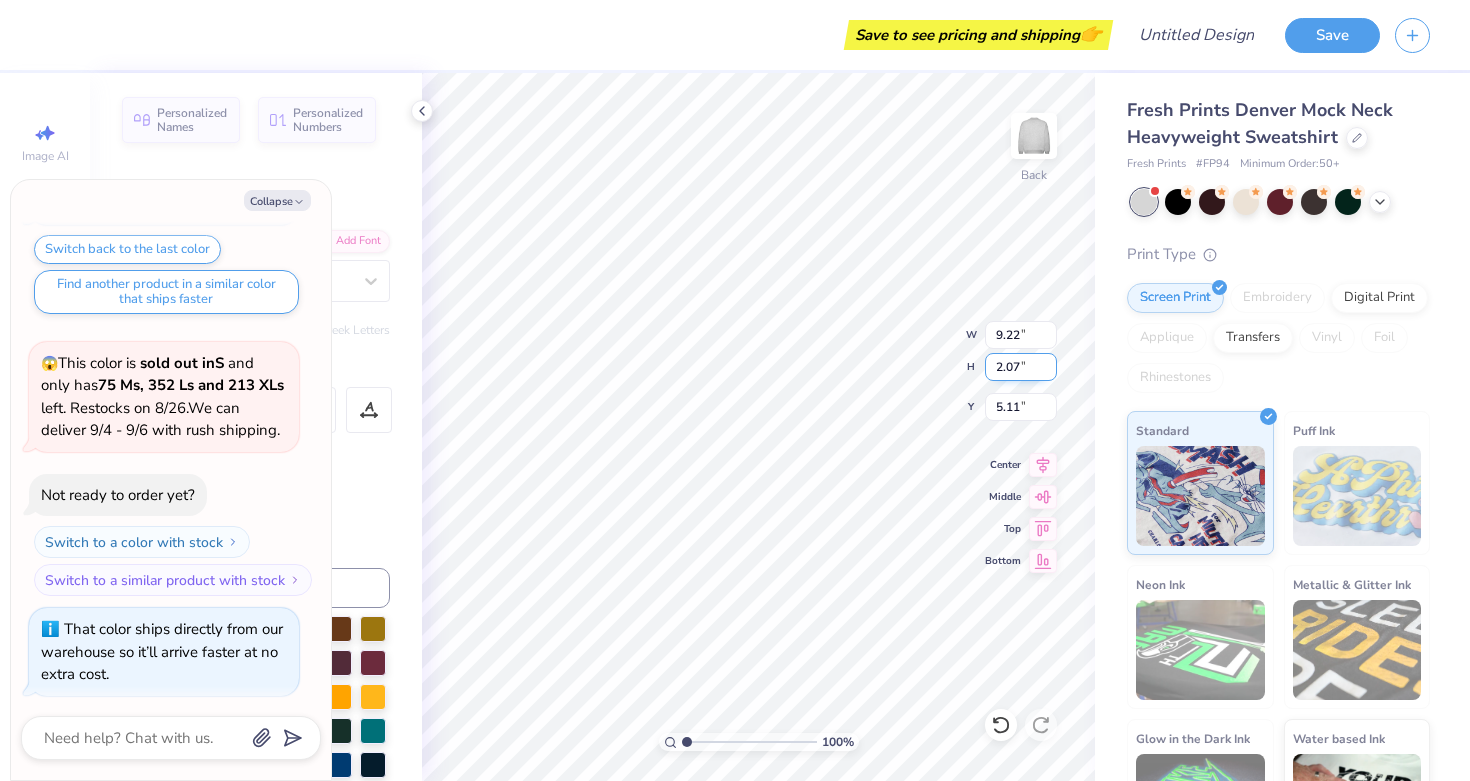 click on "2.07" at bounding box center [1021, 367] 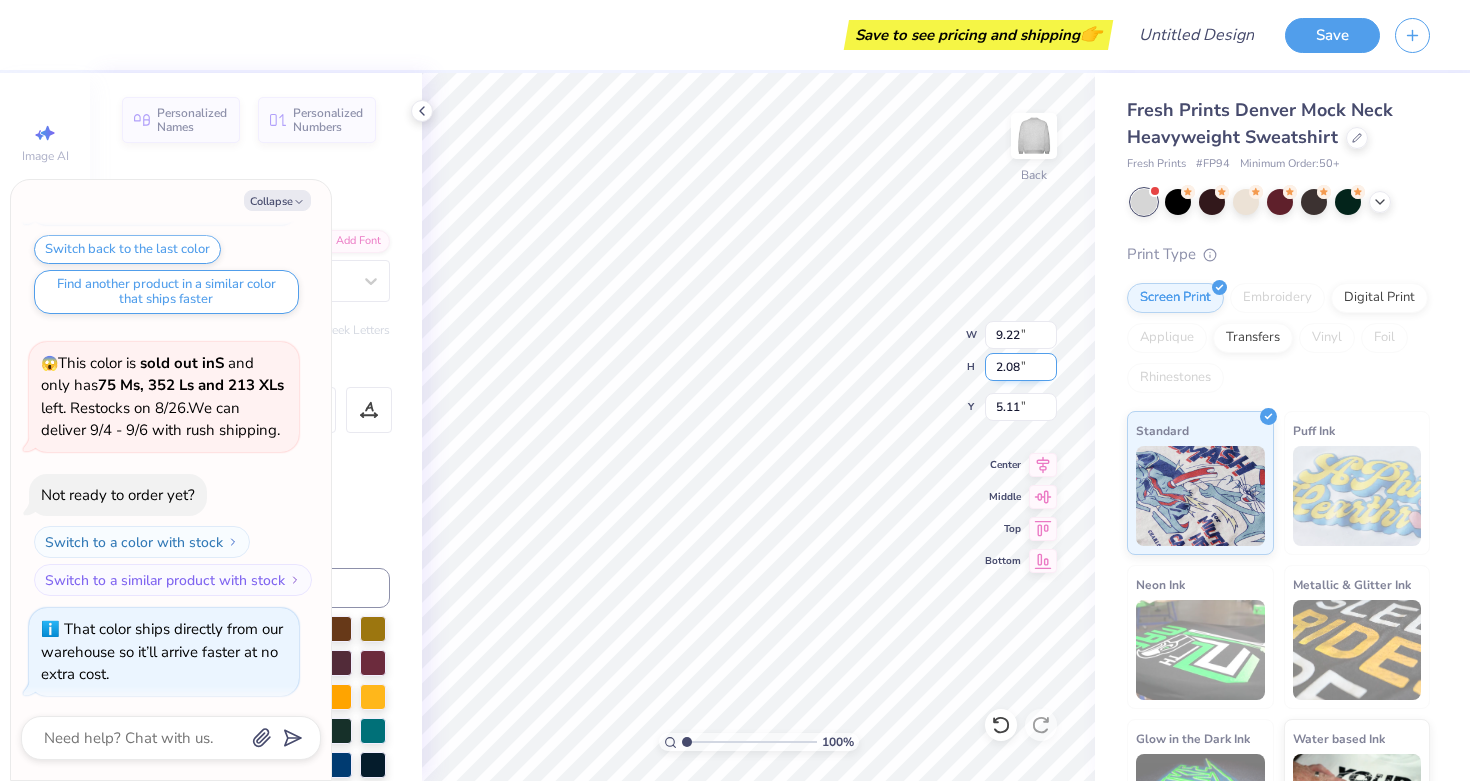 click on "2.08" at bounding box center [1021, 367] 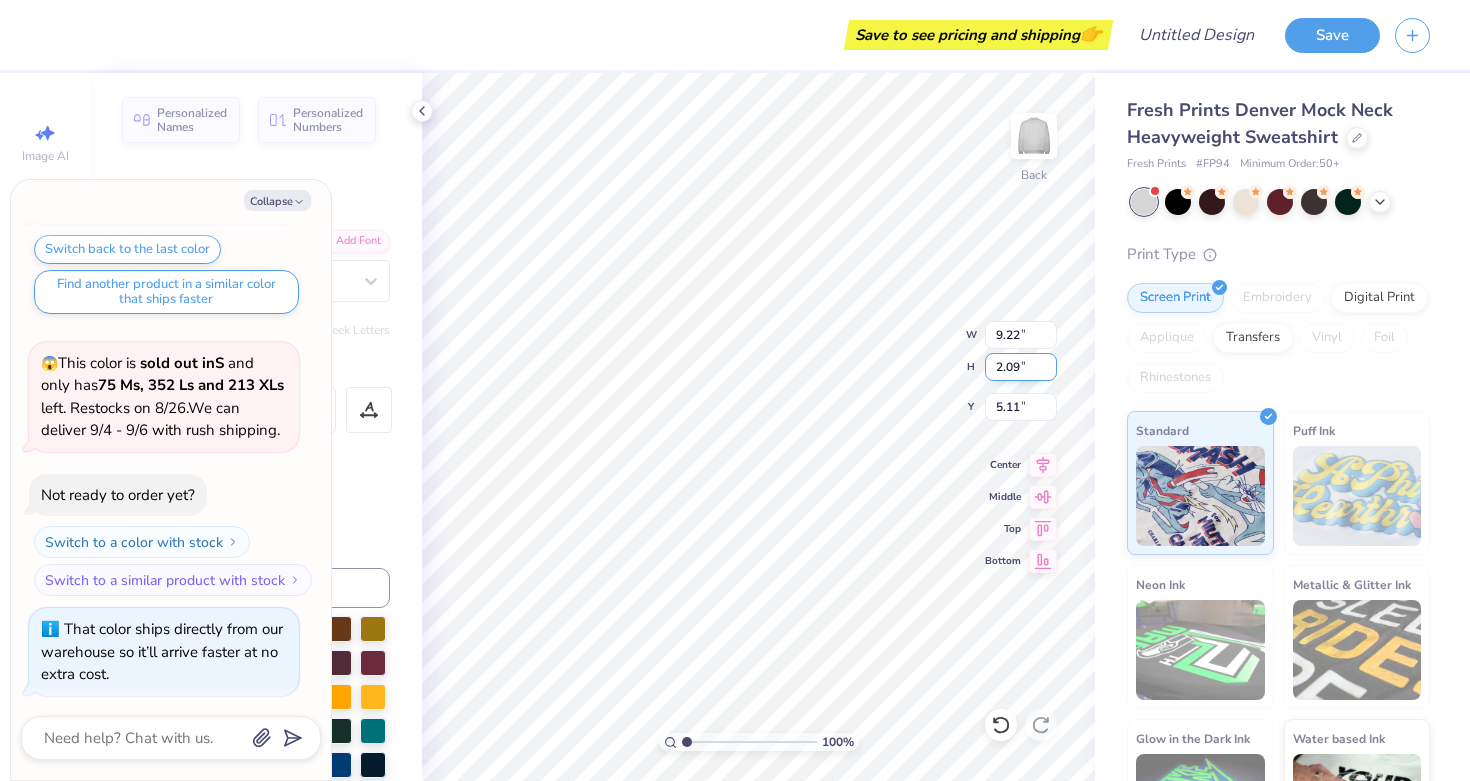 click on "2.09" at bounding box center [1021, 367] 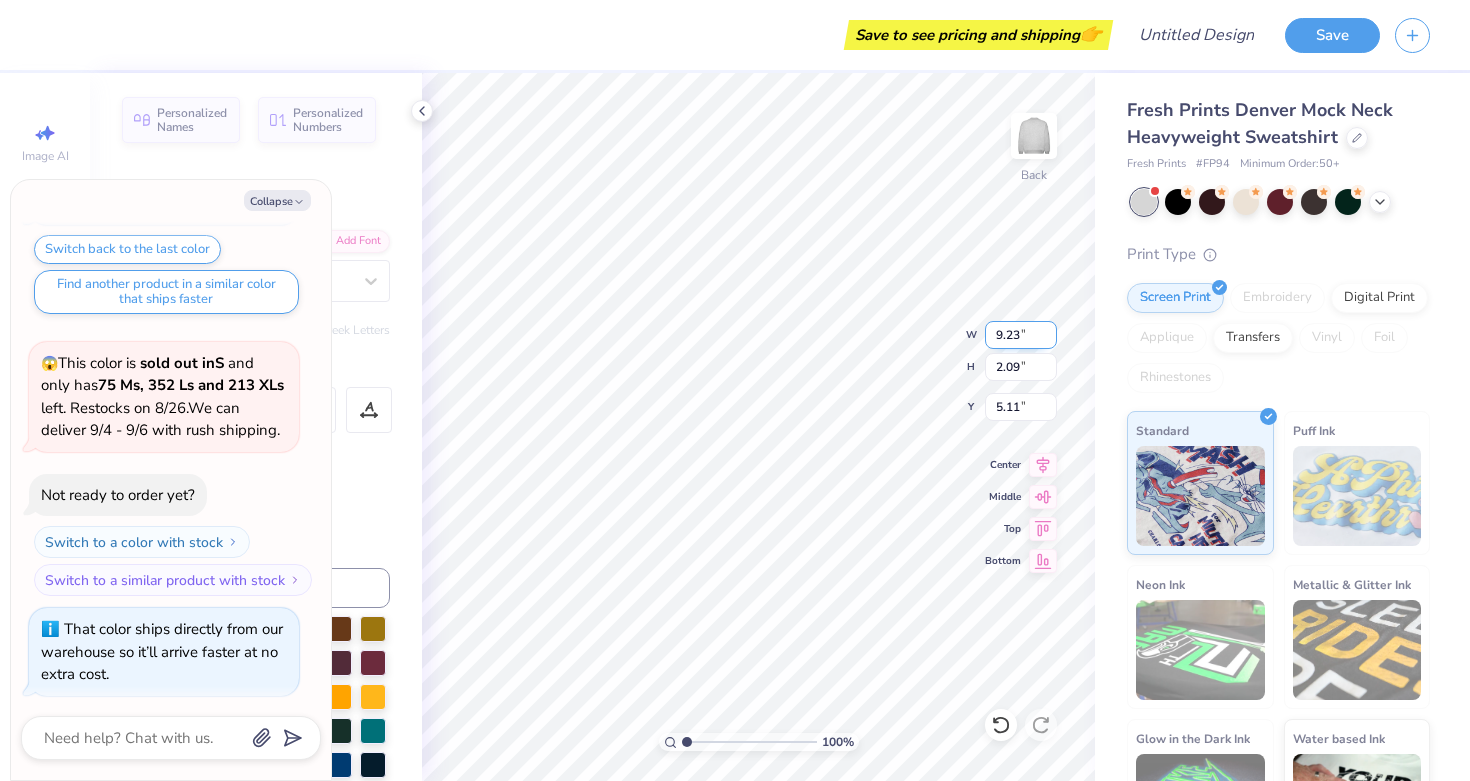 click on "9.23" at bounding box center (1021, 335) 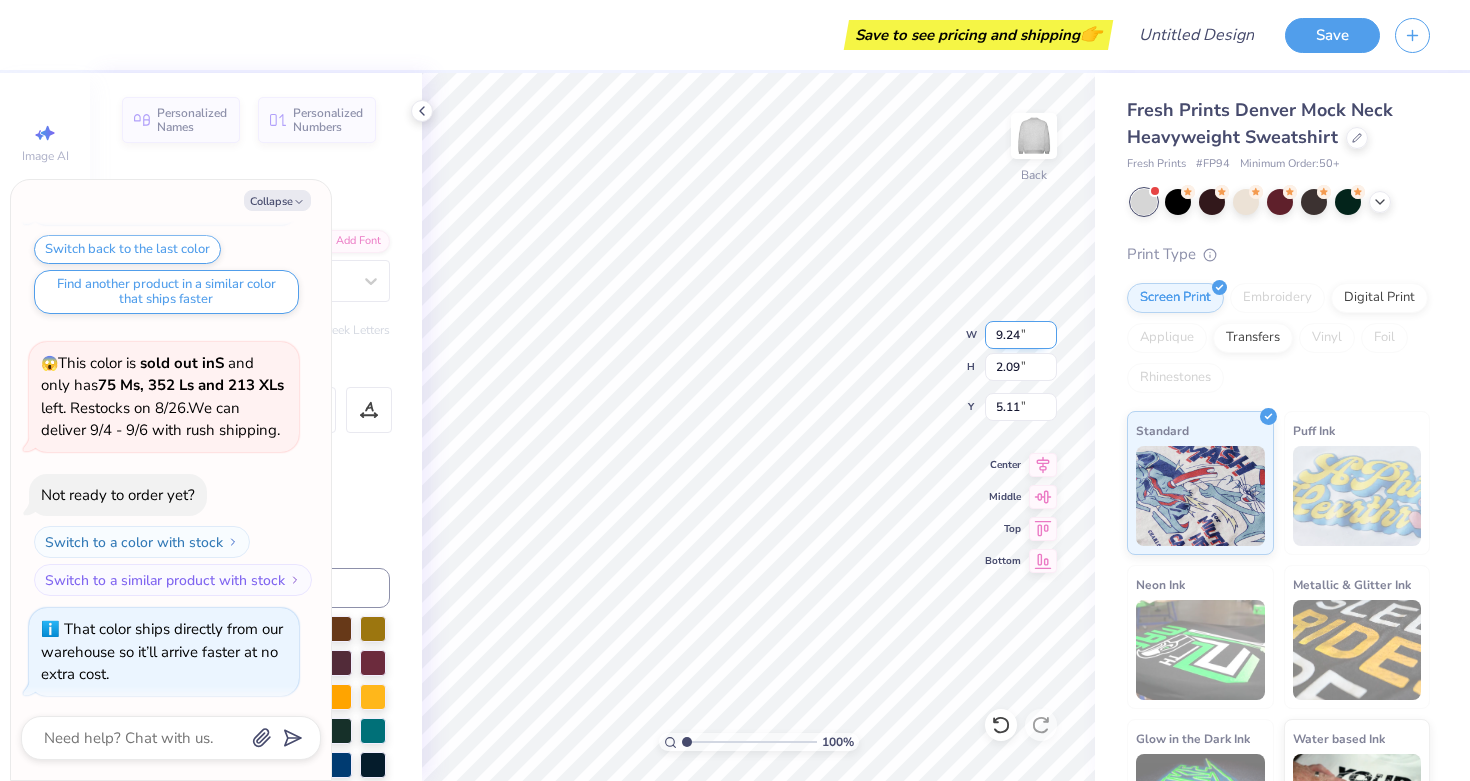 click on "9.24" at bounding box center [1021, 335] 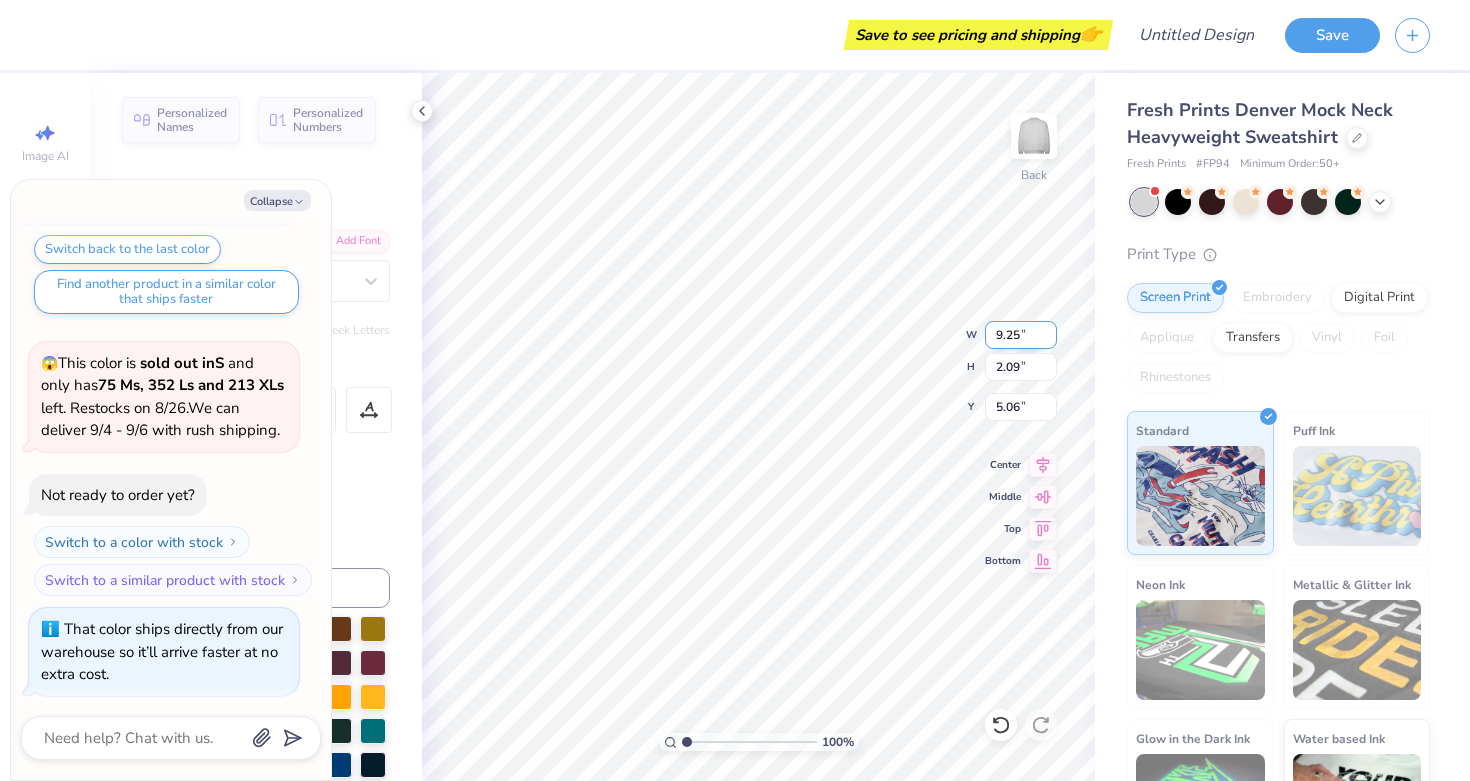 click on "9.25" at bounding box center [1021, 335] 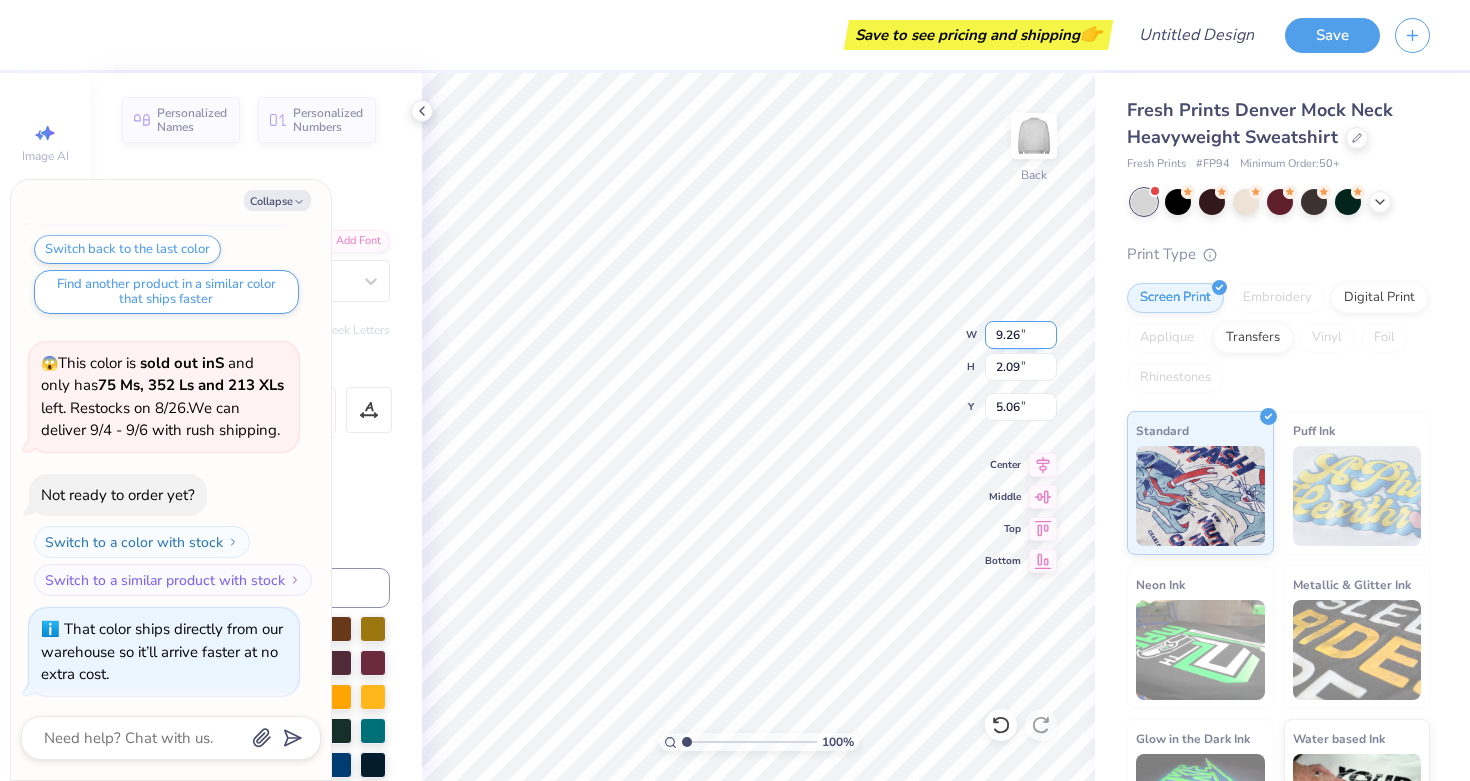 click on "9.26" at bounding box center [1021, 335] 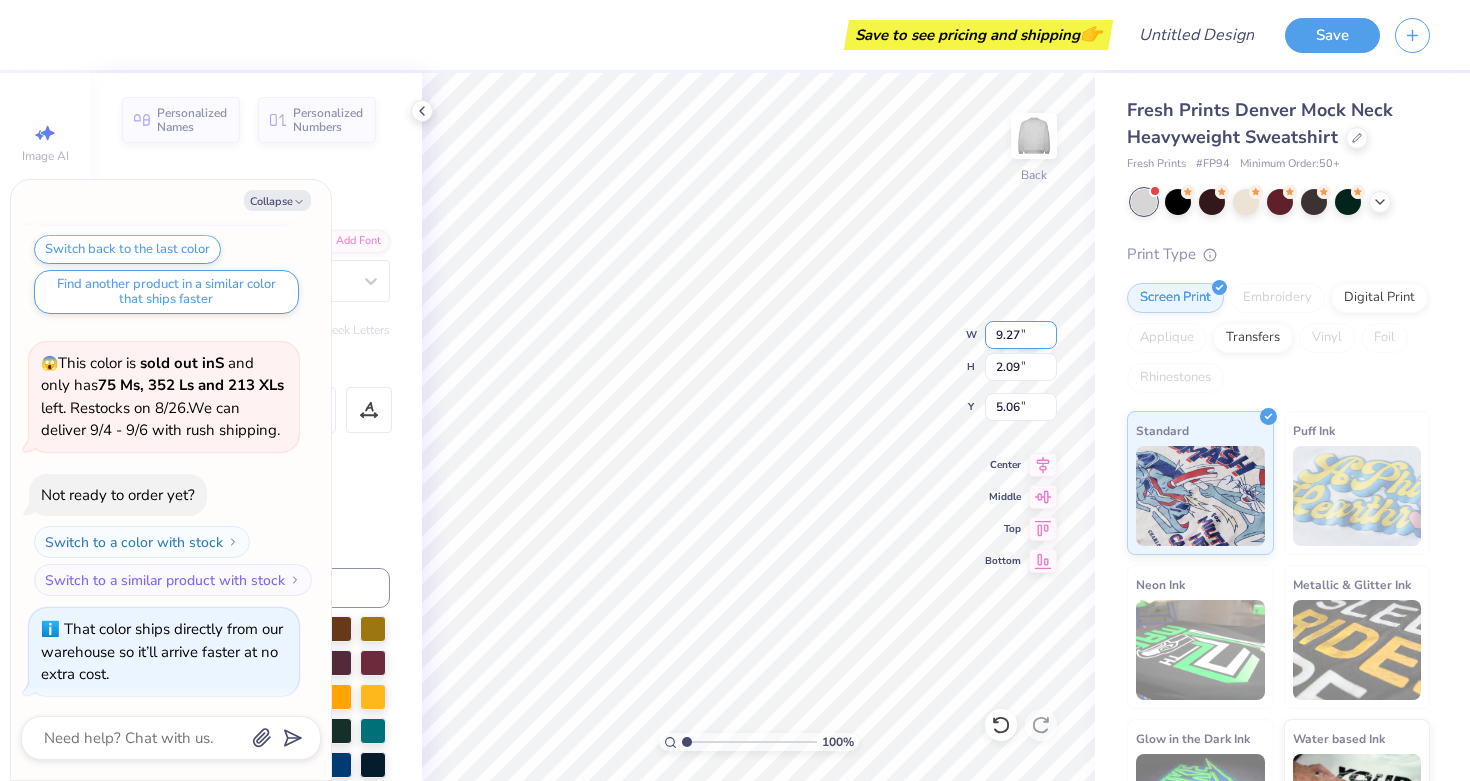 click on "9.27" at bounding box center (1021, 335) 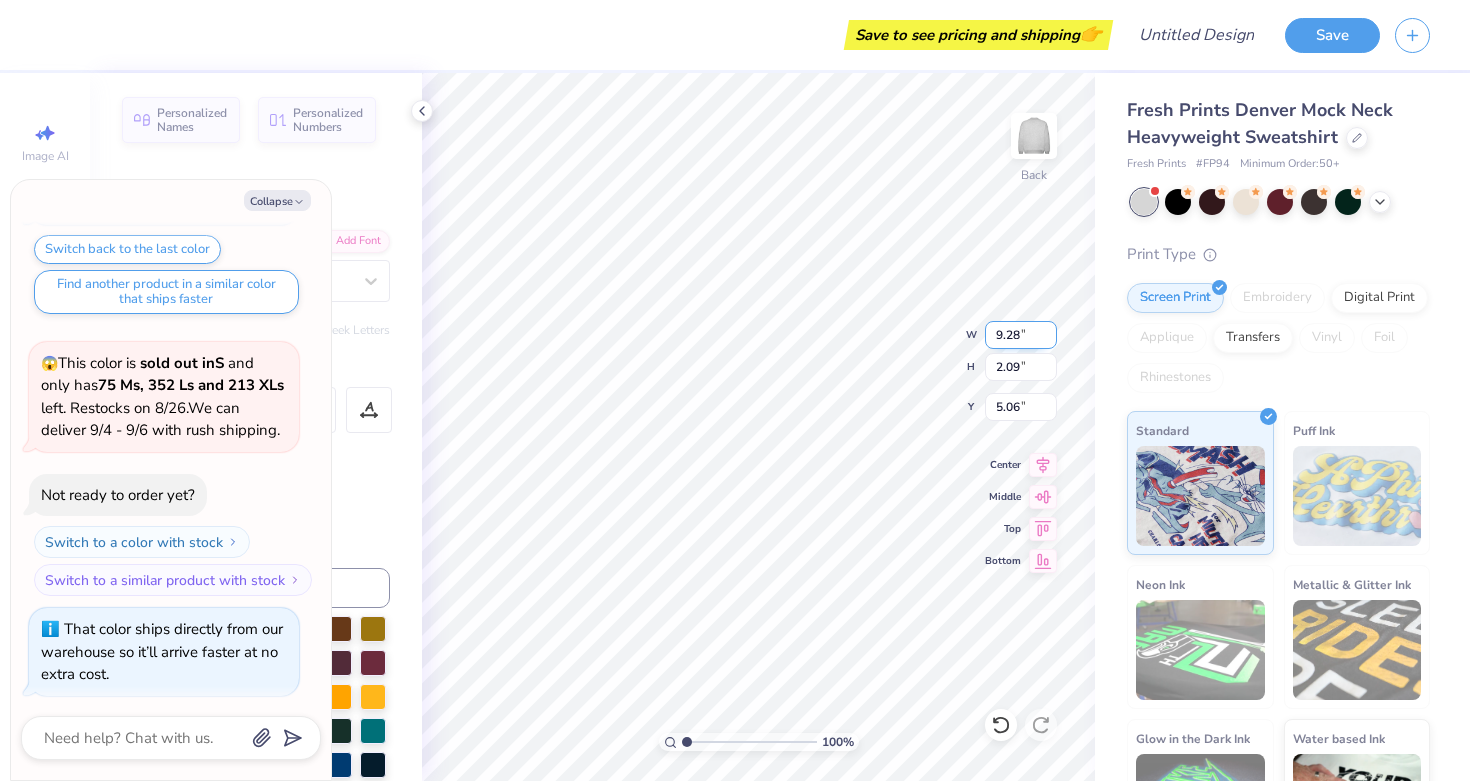 click on "9.28" at bounding box center [1021, 335] 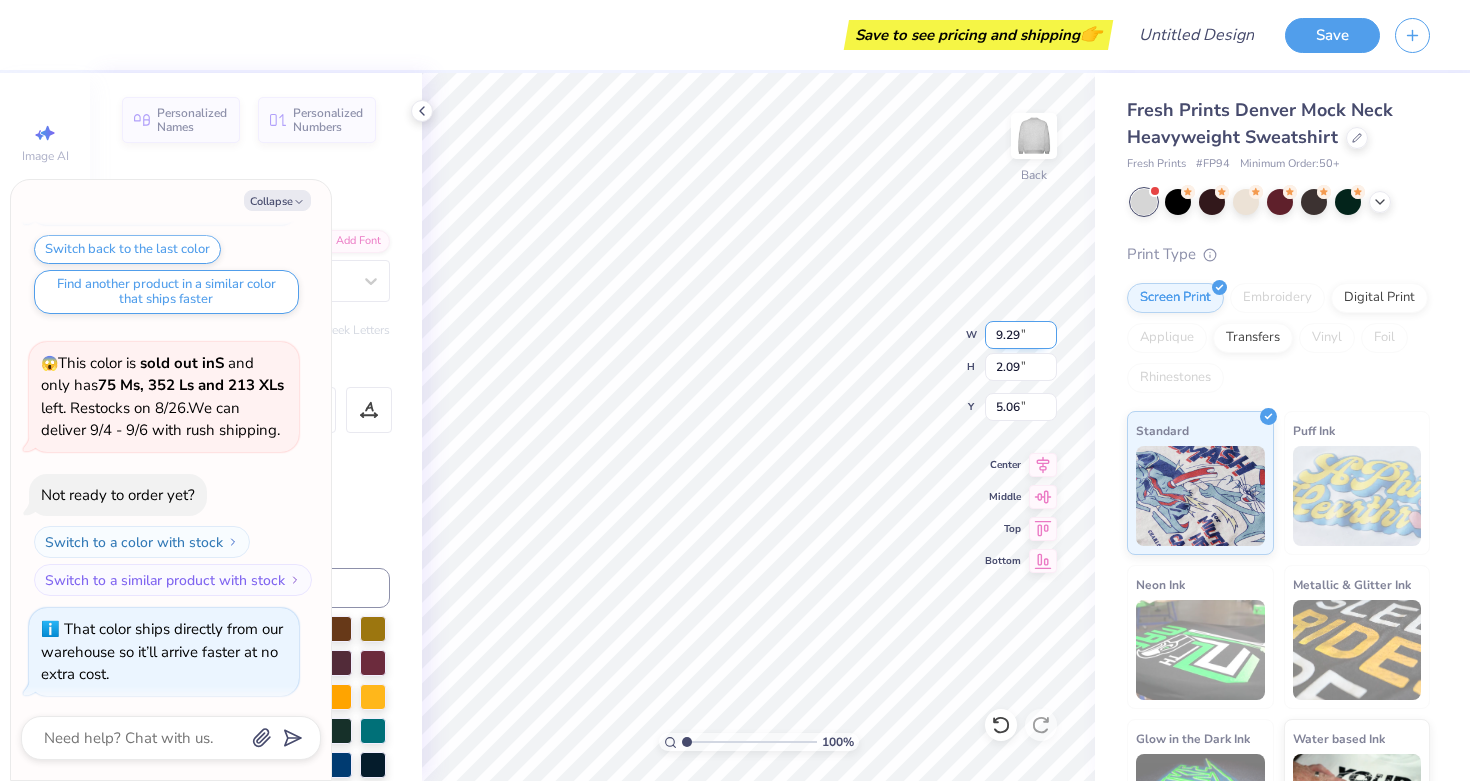 click on "9.29" at bounding box center [1021, 335] 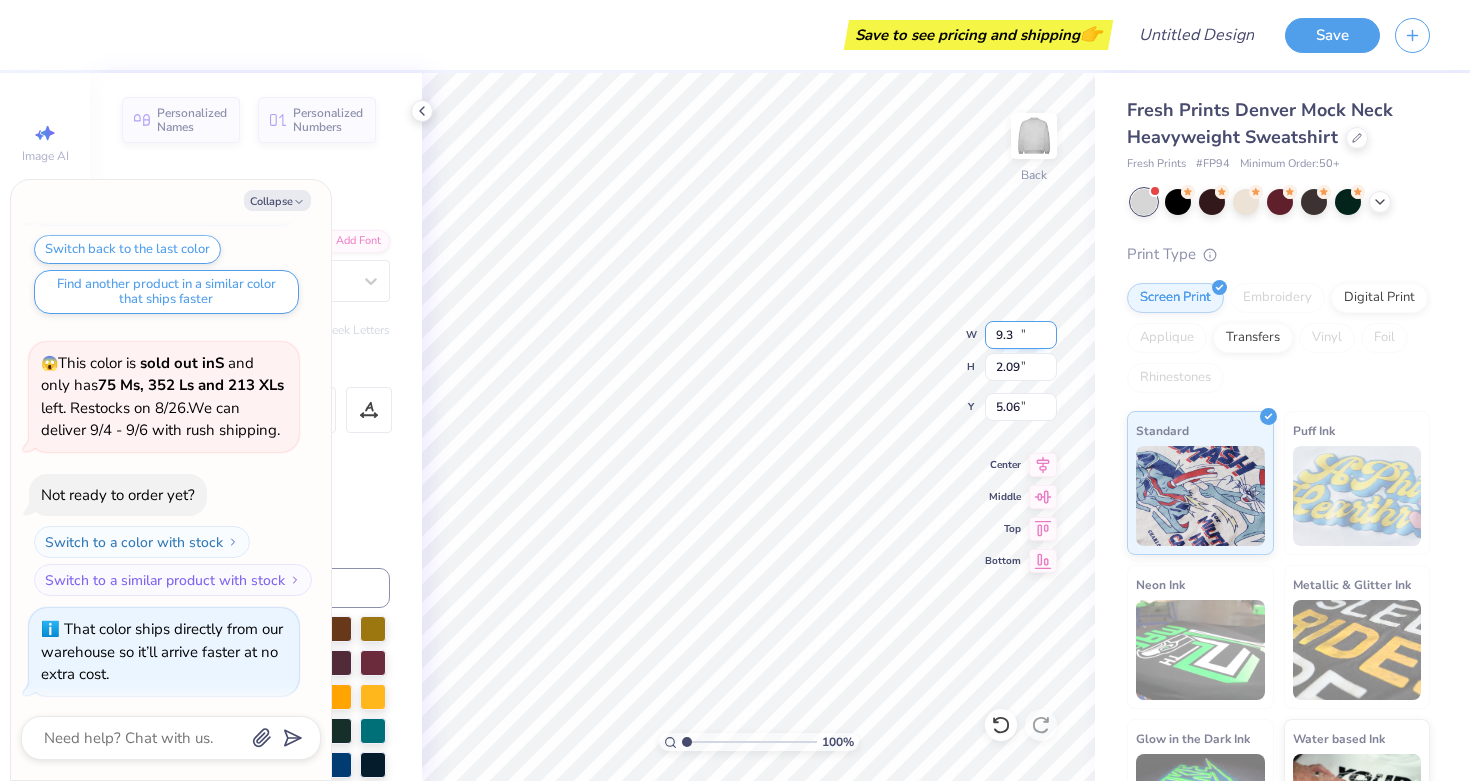 click on "9.3" at bounding box center (1021, 335) 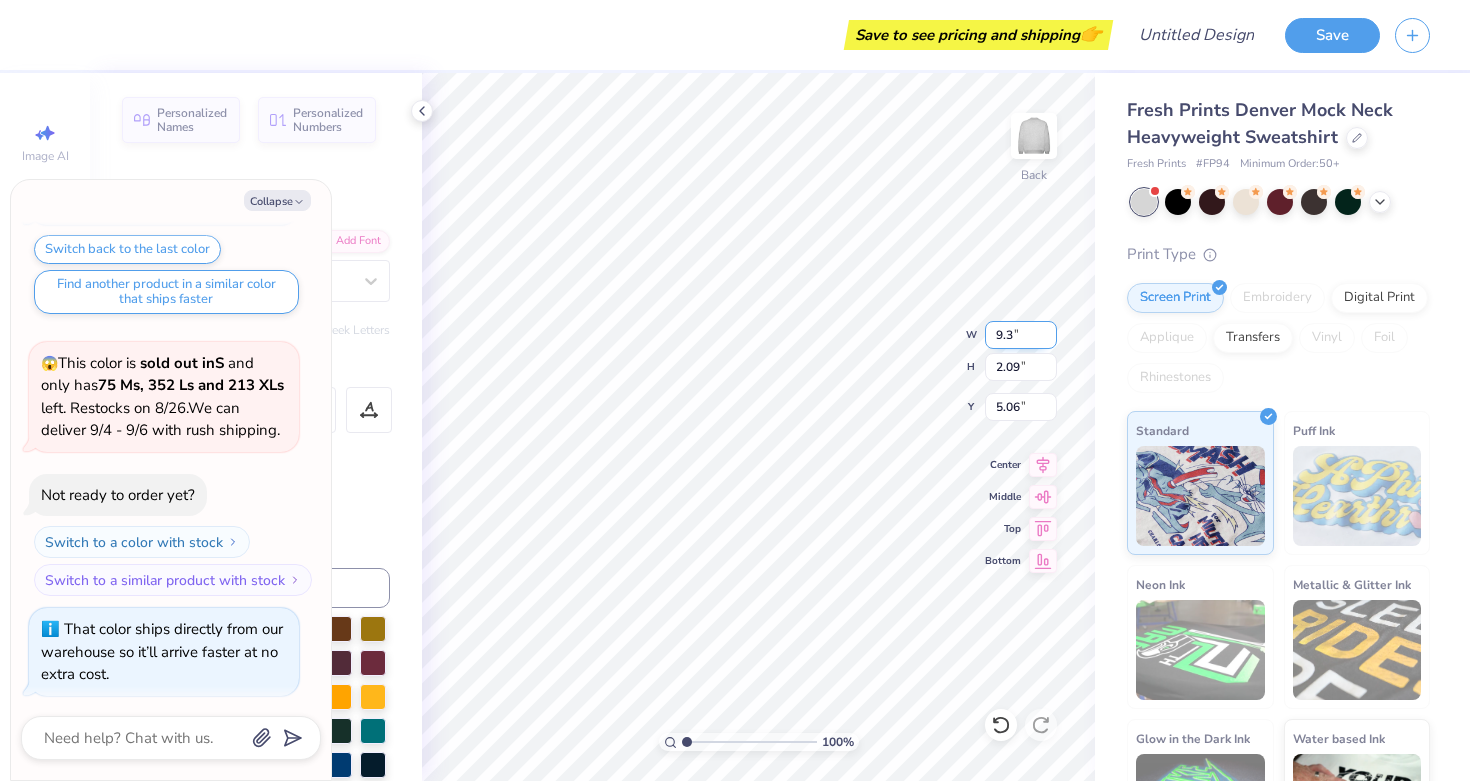 drag, startPoint x: 1017, startPoint y: 332, endPoint x: 995, endPoint y: 331, distance: 22.022715 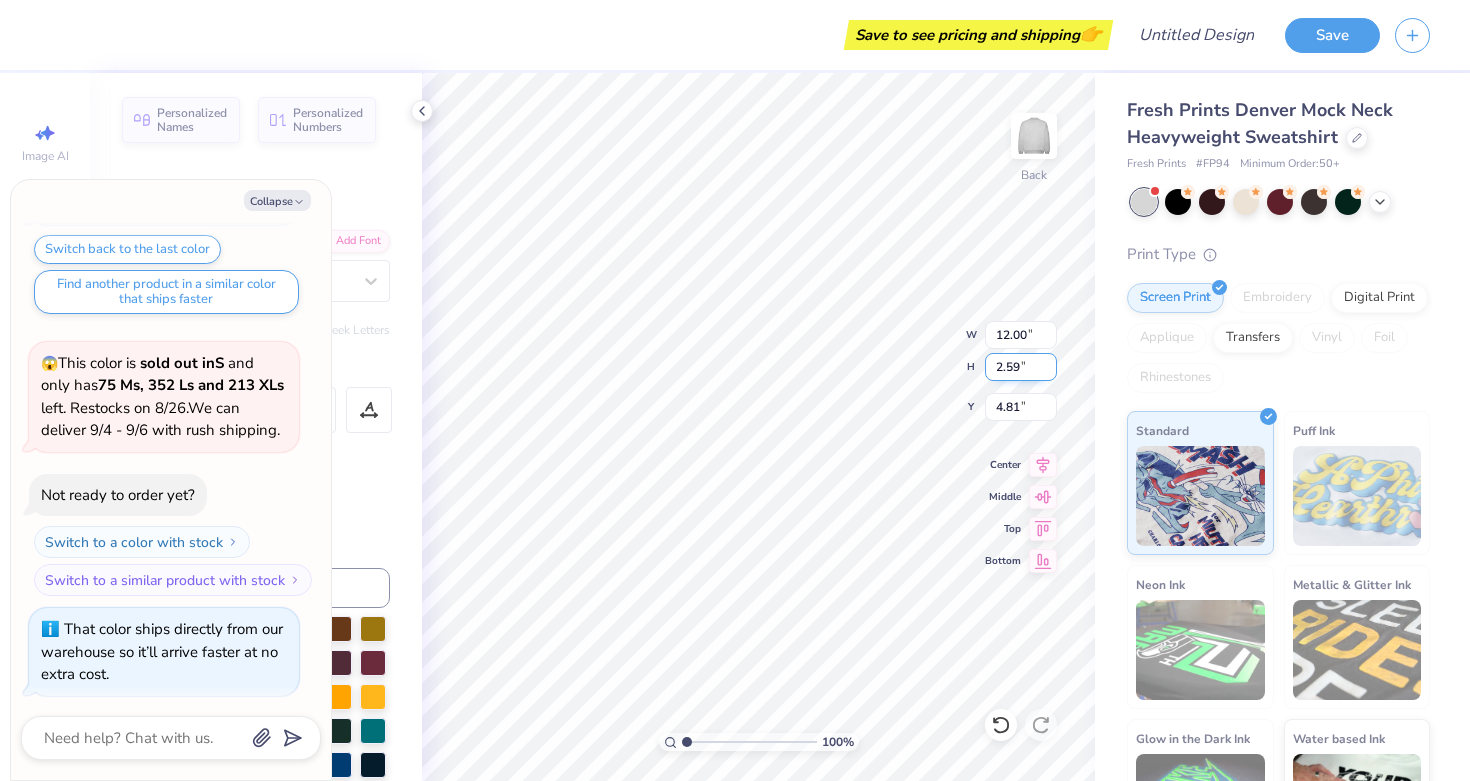 drag, startPoint x: 1021, startPoint y: 369, endPoint x: 986, endPoint y: 370, distance: 35.014282 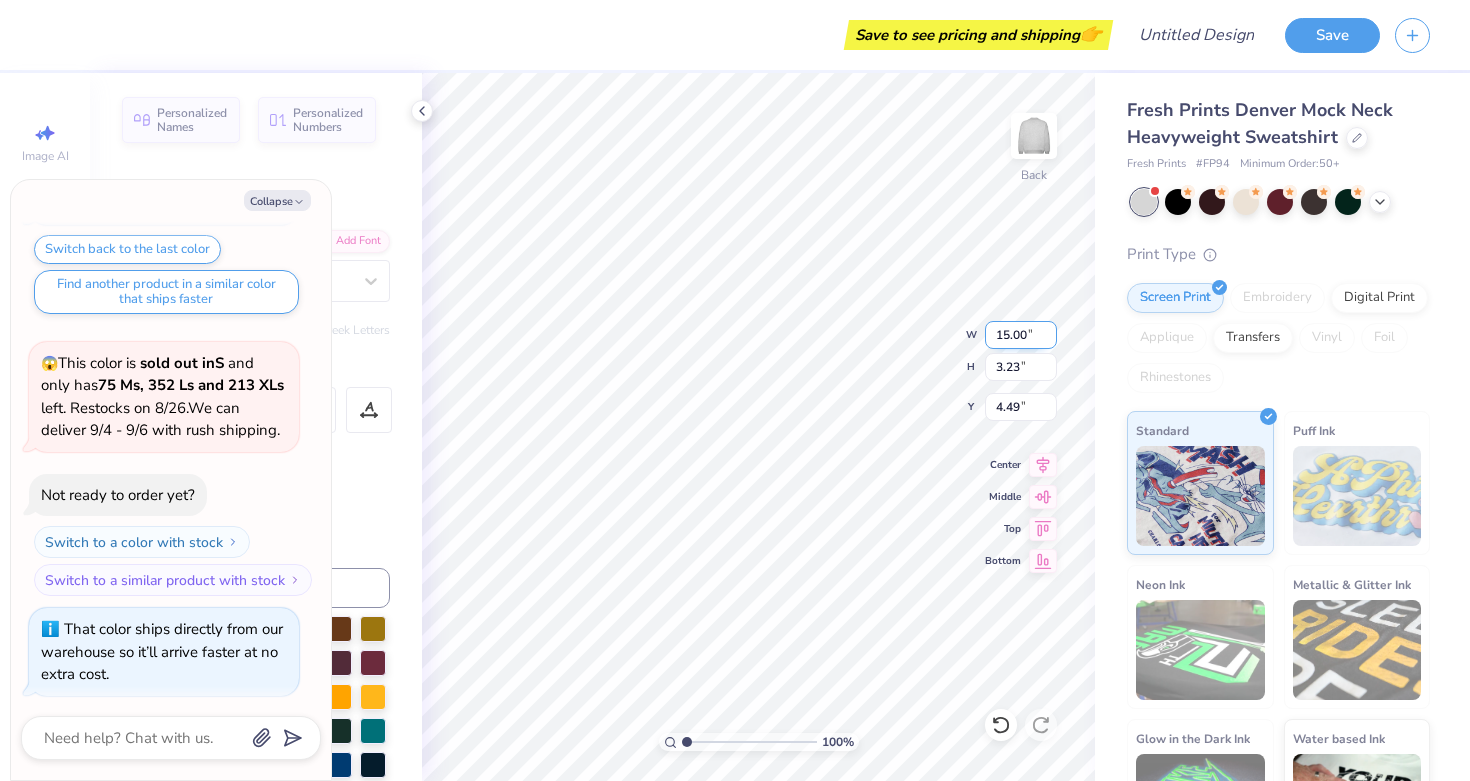 click on "15.00" at bounding box center [1021, 335] 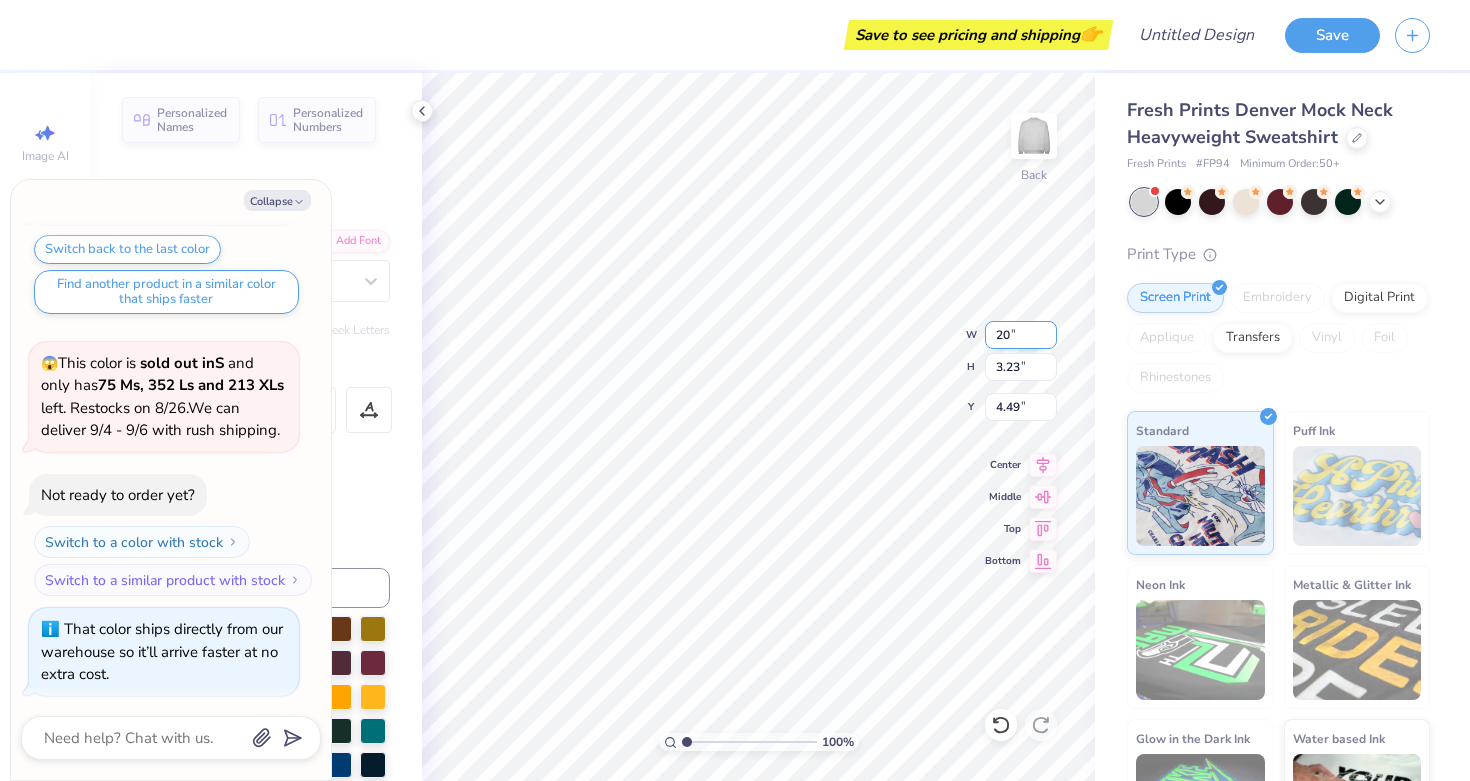 click on "20" at bounding box center (1021, 335) 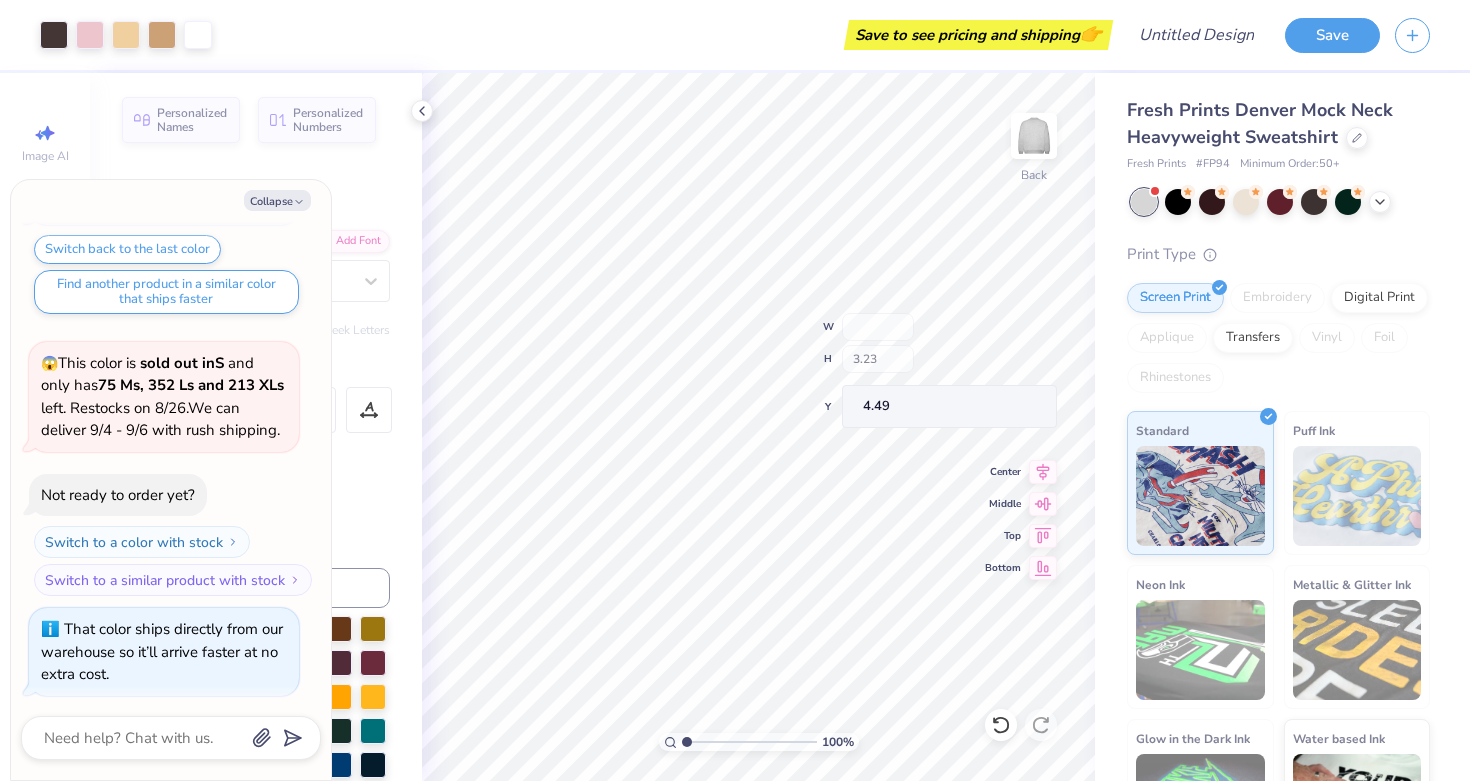 scroll, scrollTop: 247, scrollLeft: 0, axis: vertical 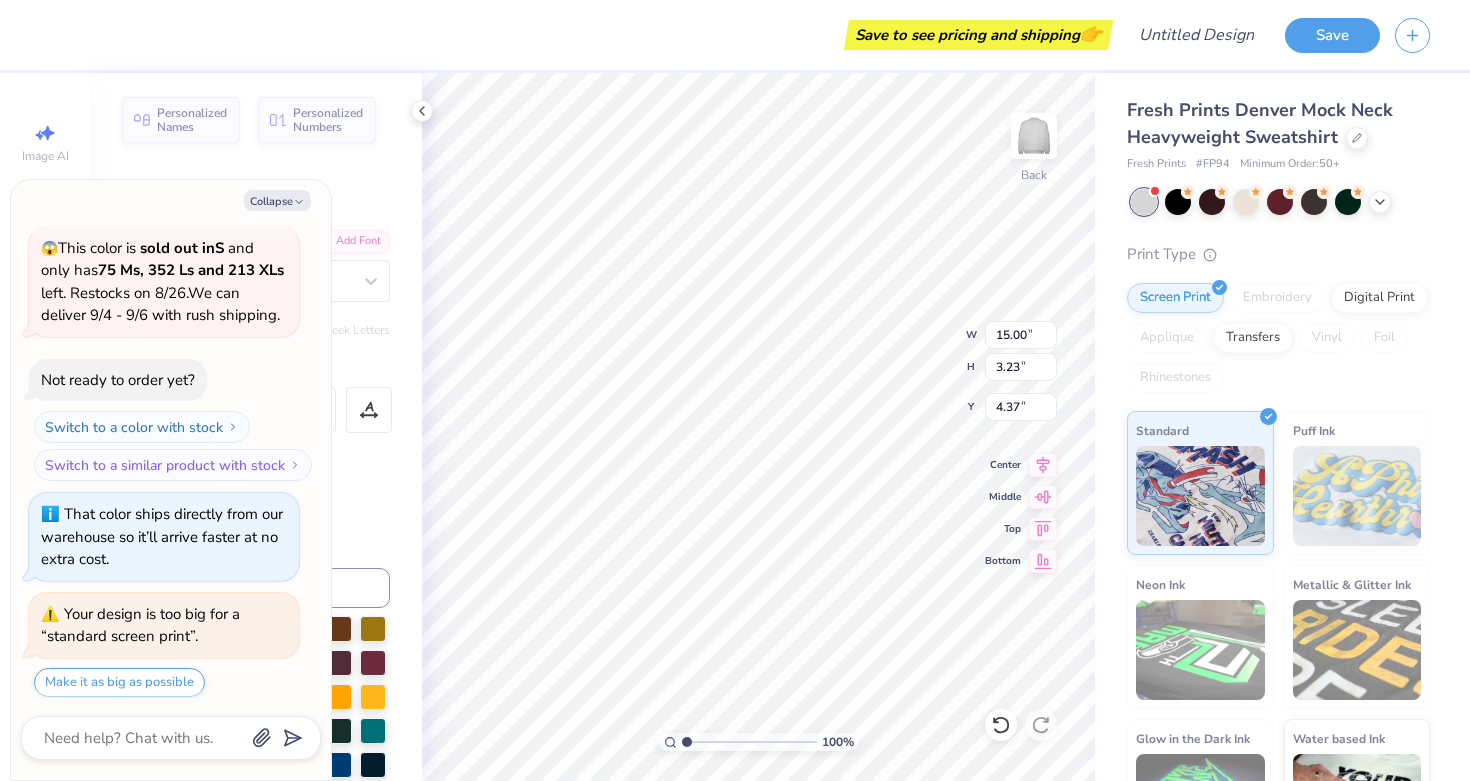 click on "Personalized Names Personalized Numbers Text Tool Add Font Font Brush BQ Switch to Greek Letters Format Text colors Color Styles Text Shape" at bounding box center [256, 427] 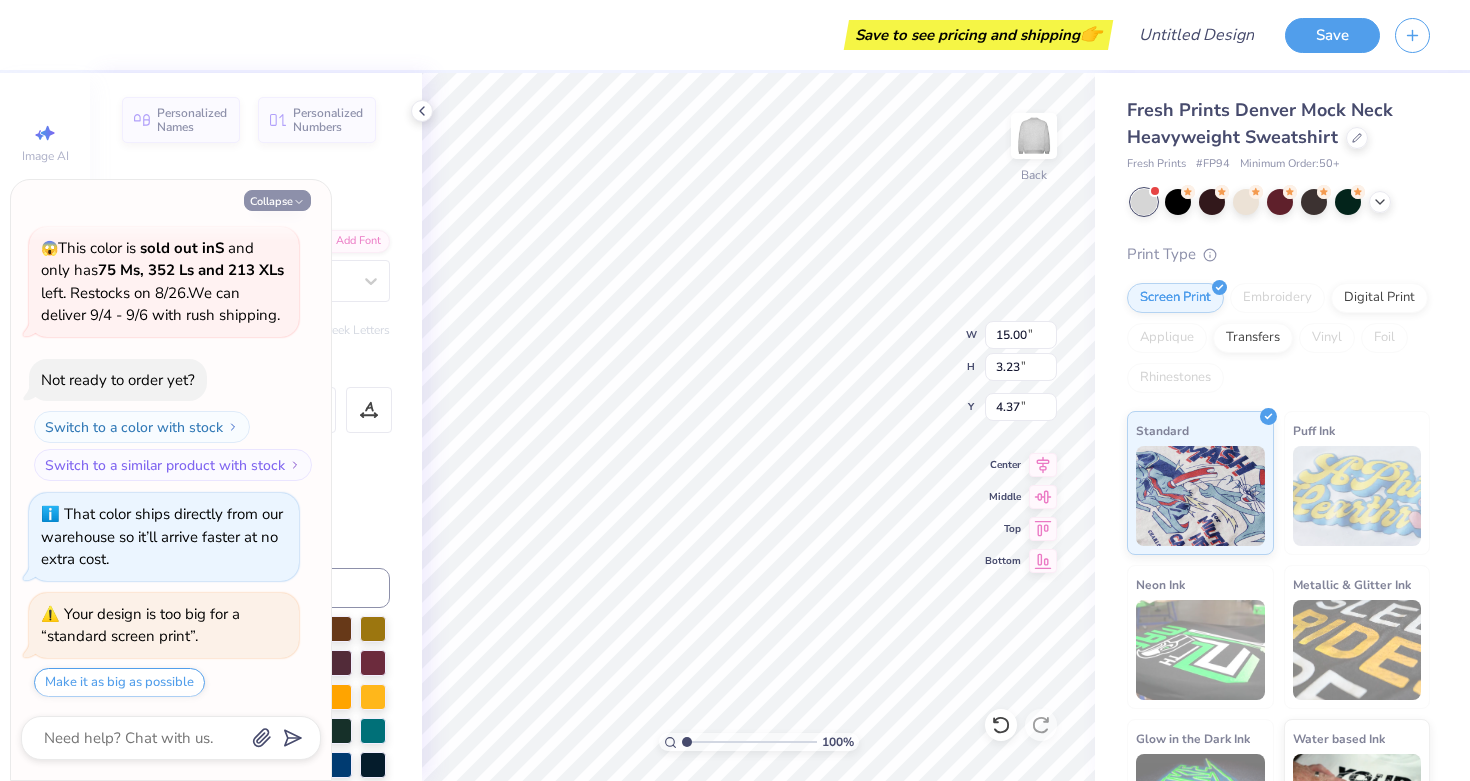 click on "Collapse" at bounding box center (277, 200) 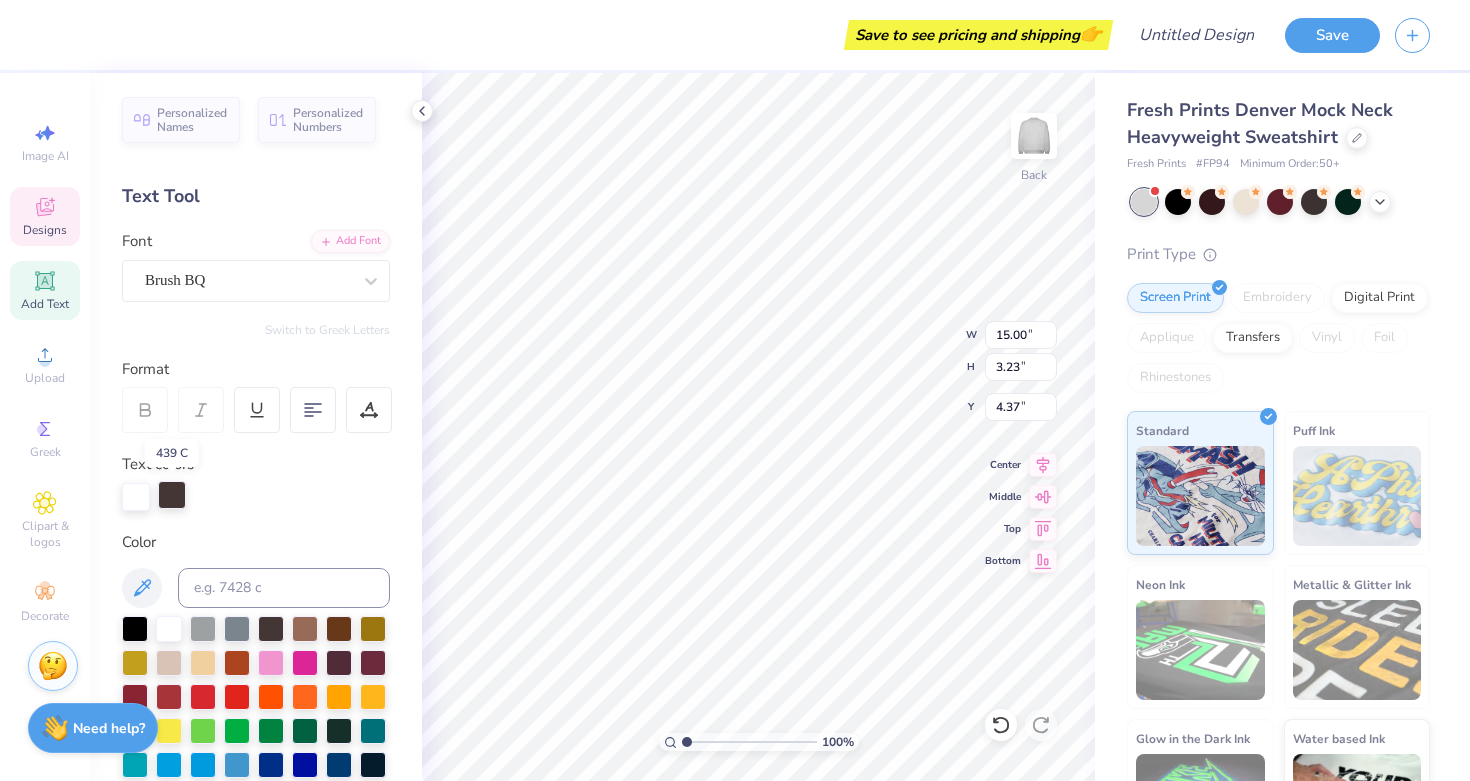 click at bounding box center (172, 495) 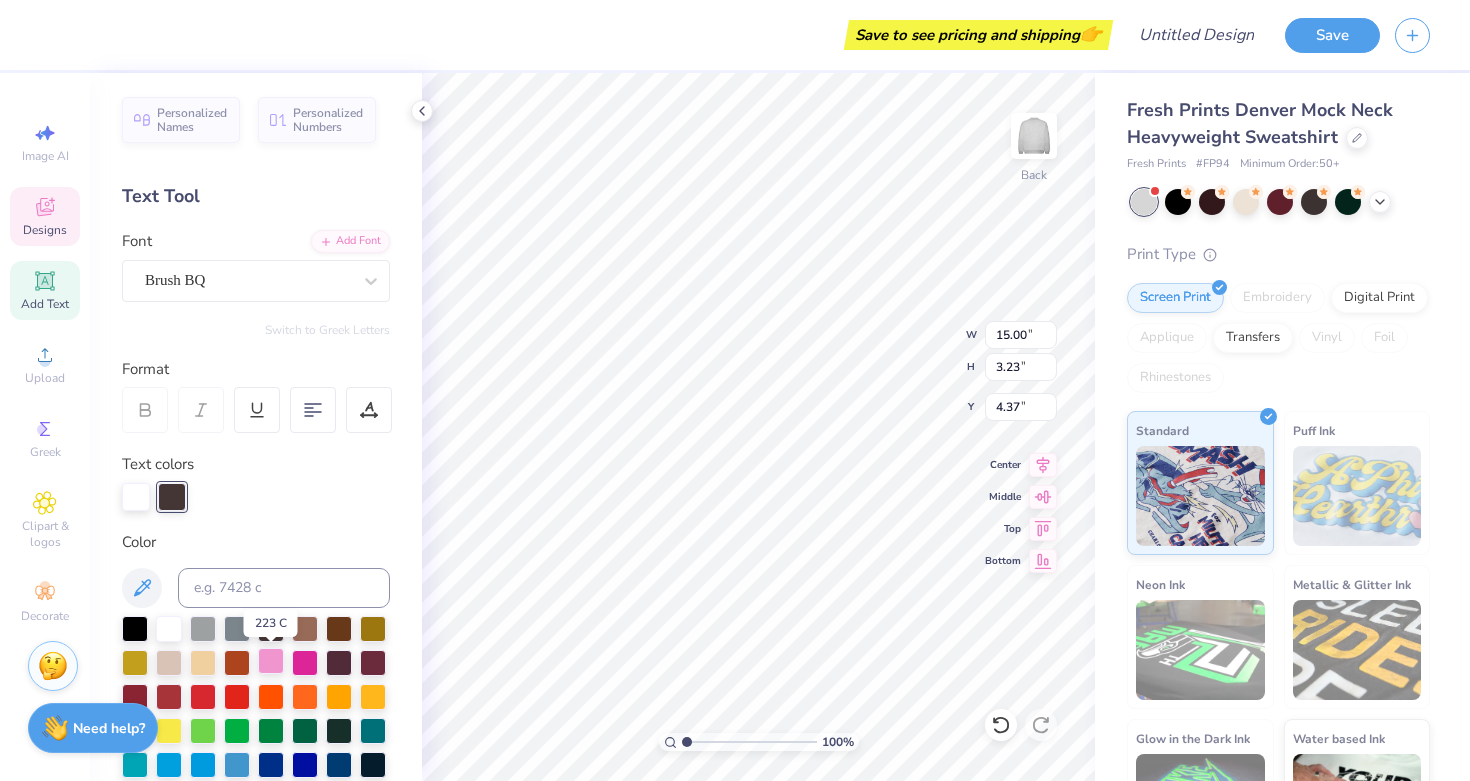 click at bounding box center [271, 661] 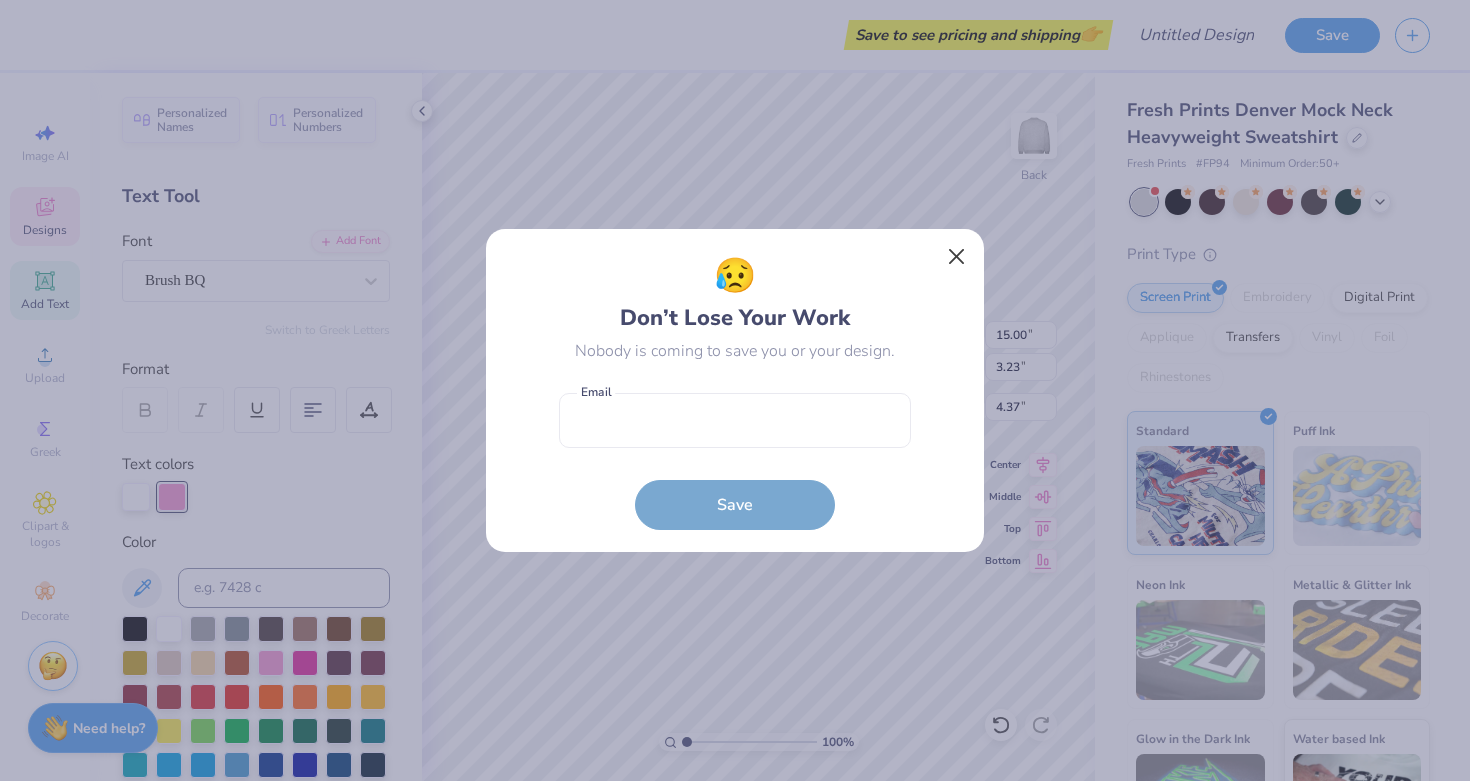 click at bounding box center [957, 257] 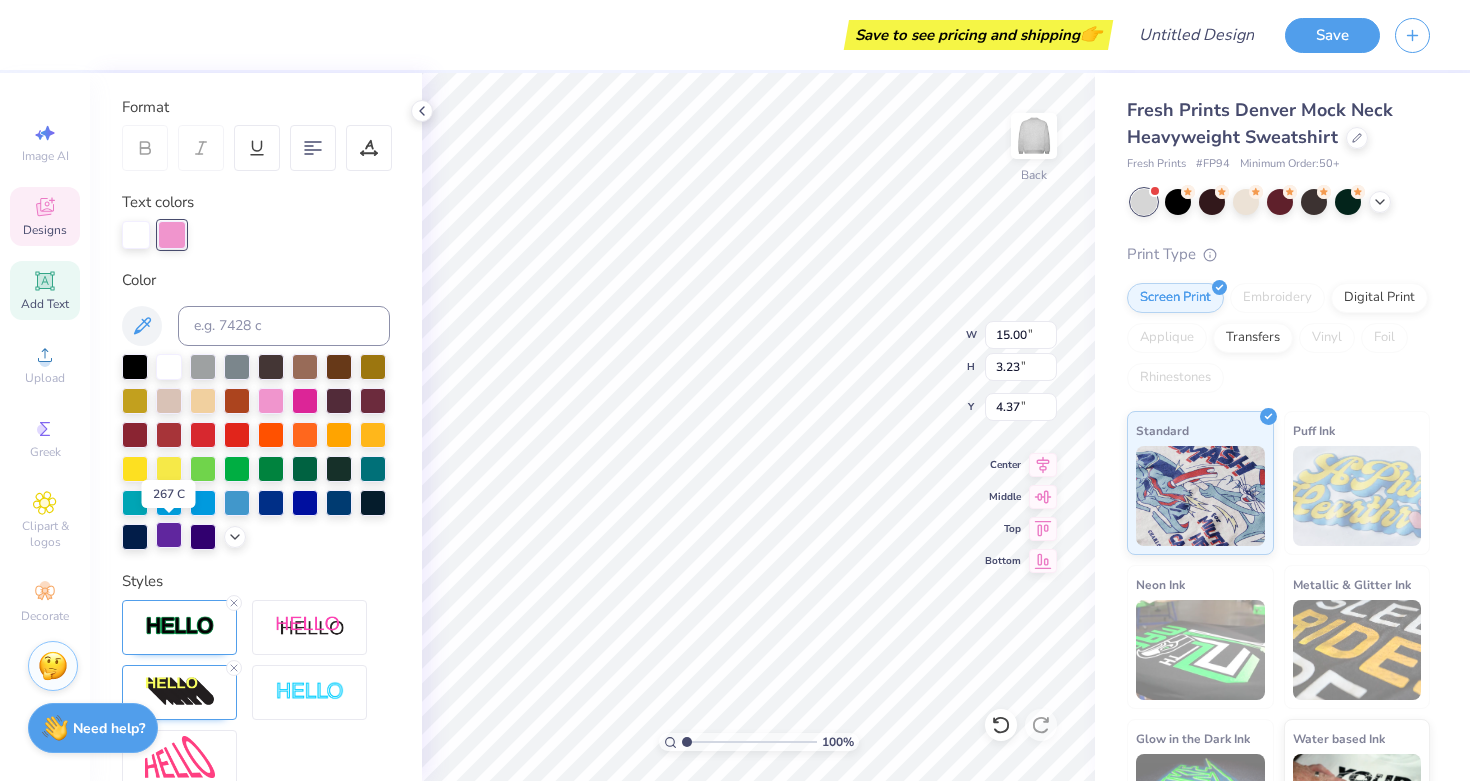 scroll, scrollTop: 256, scrollLeft: 0, axis: vertical 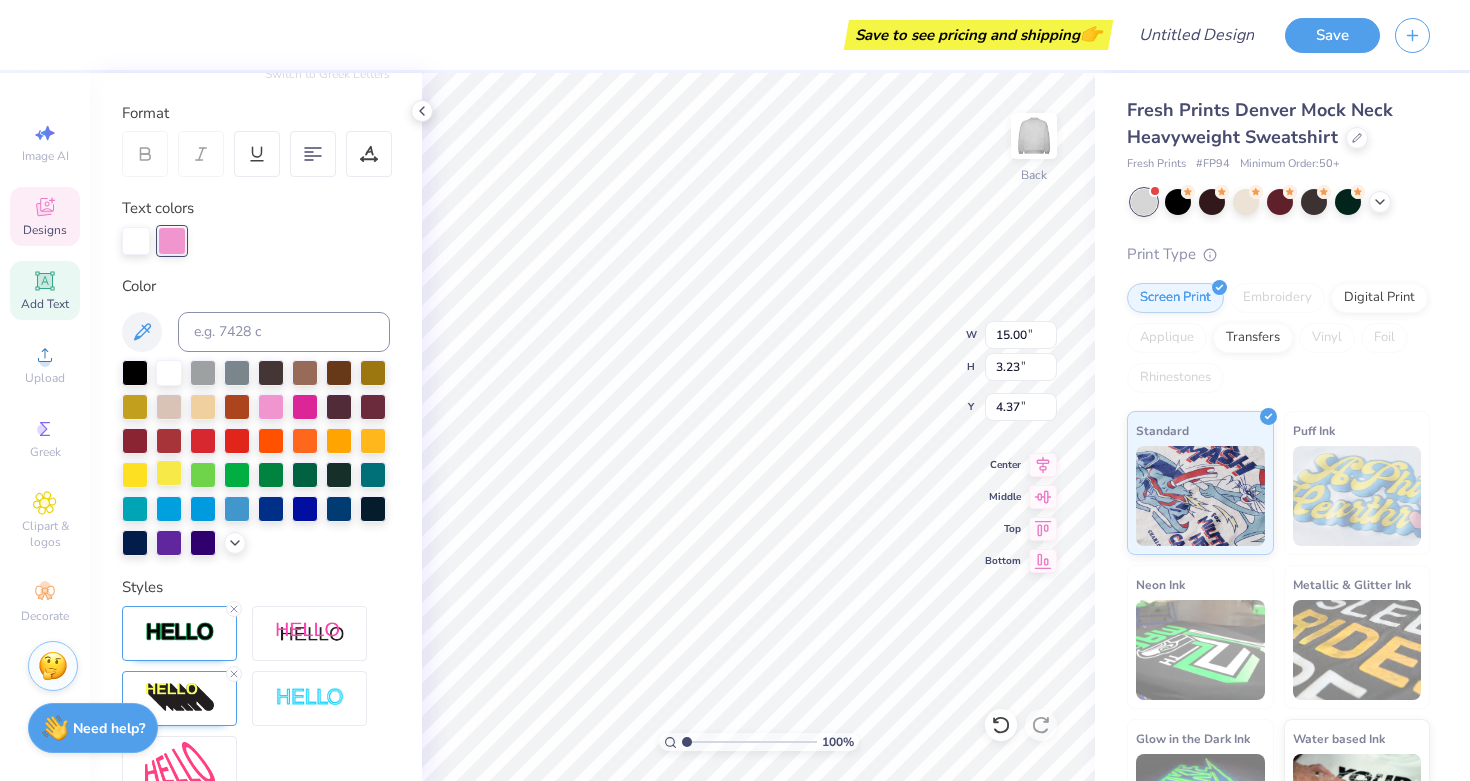 click at bounding box center [169, 473] 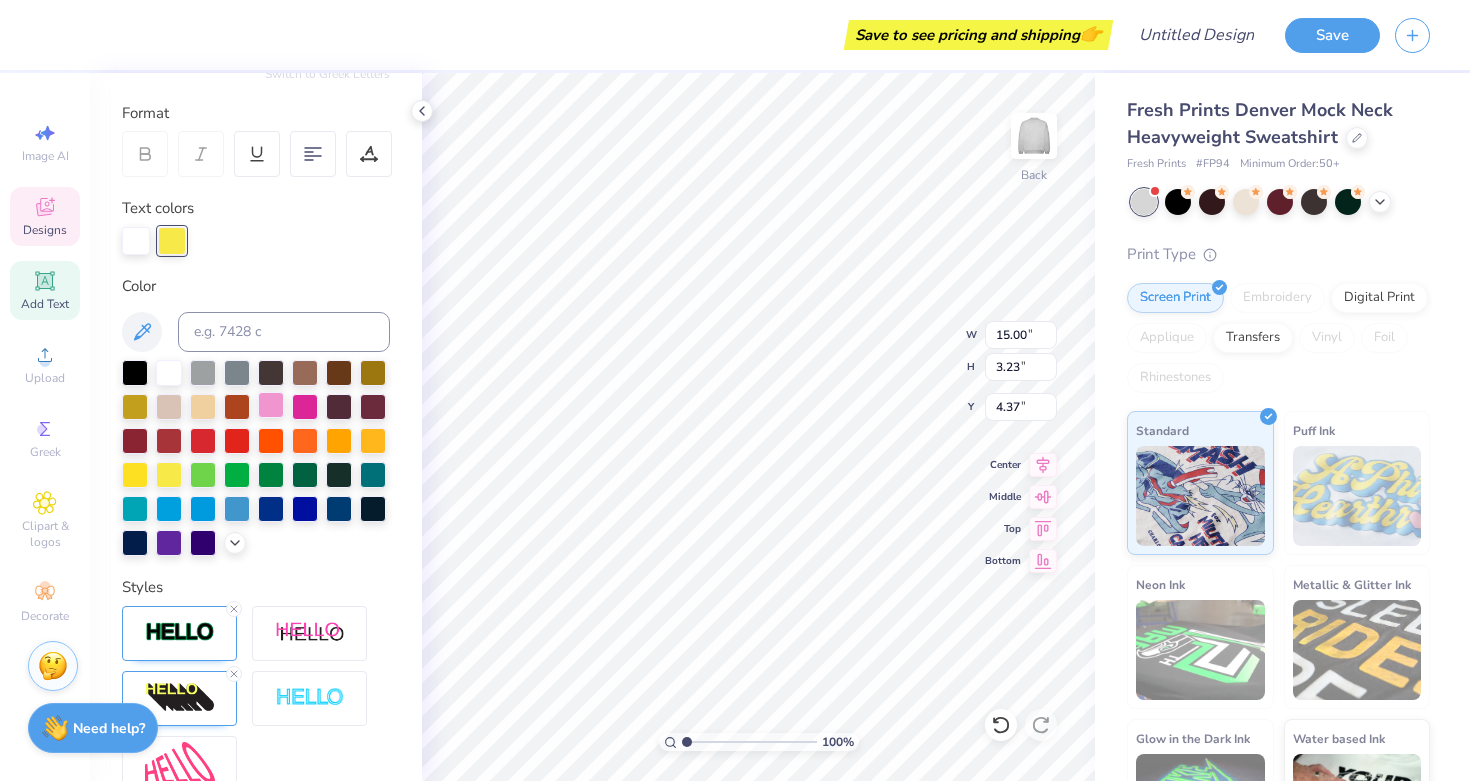 click at bounding box center [271, 405] 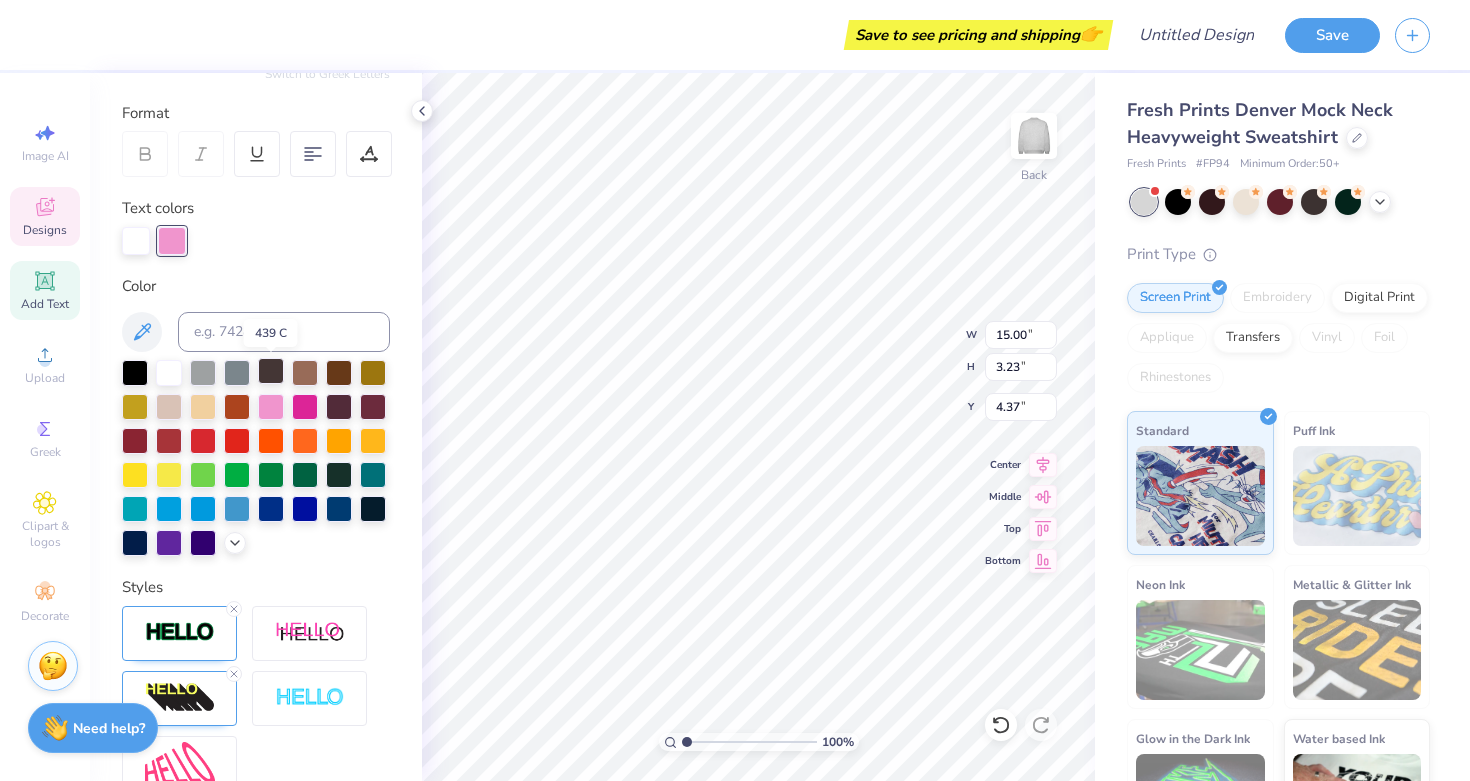 click at bounding box center (271, 371) 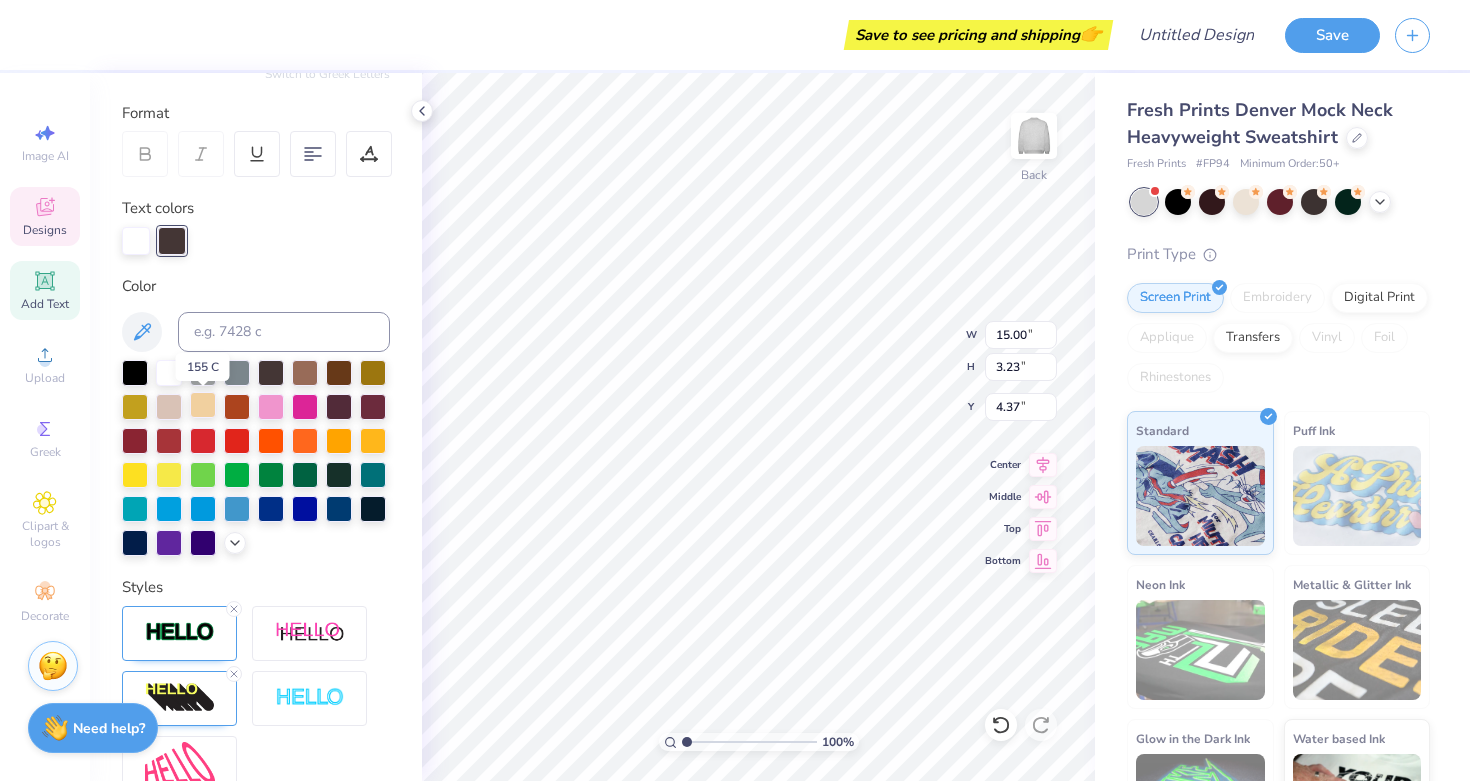 click at bounding box center [203, 405] 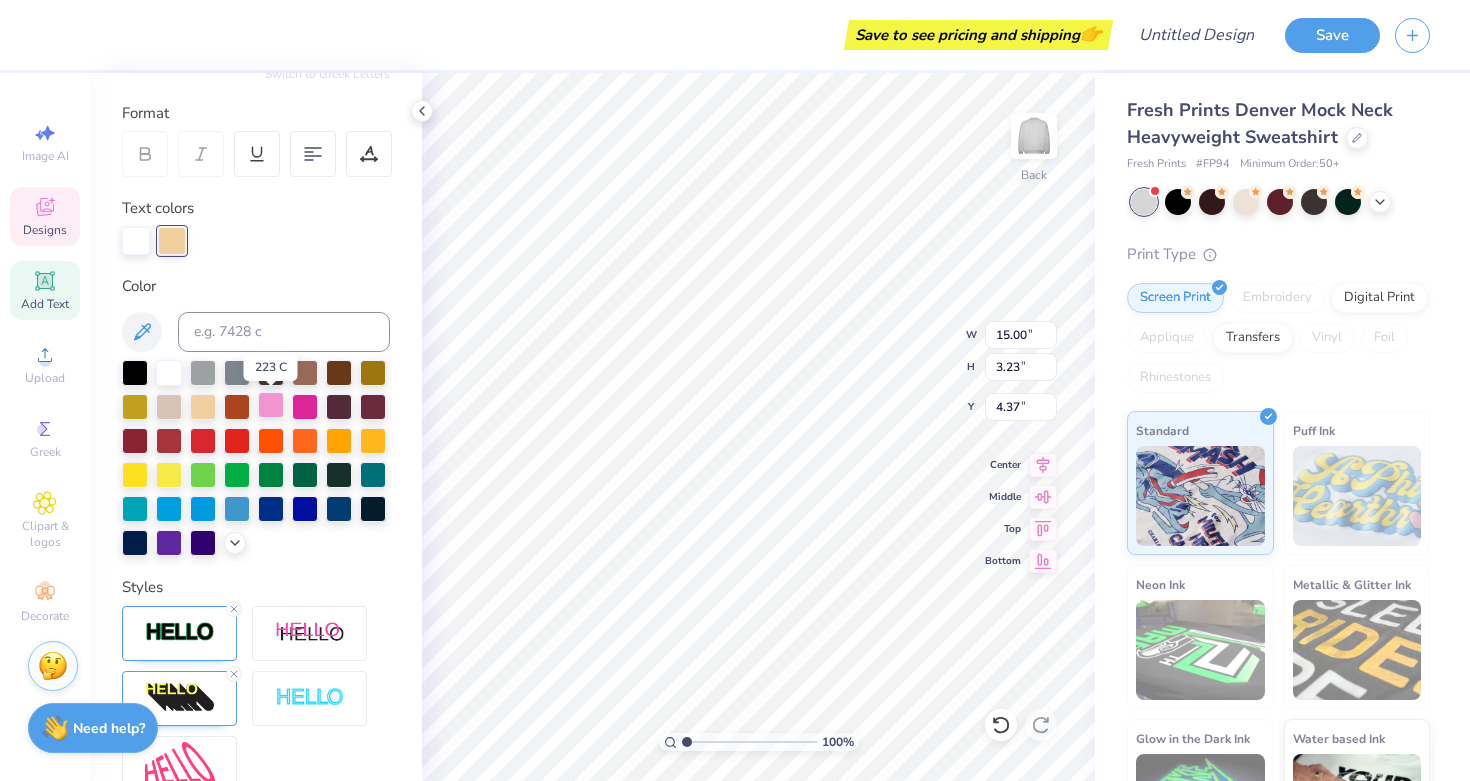 click at bounding box center (271, 405) 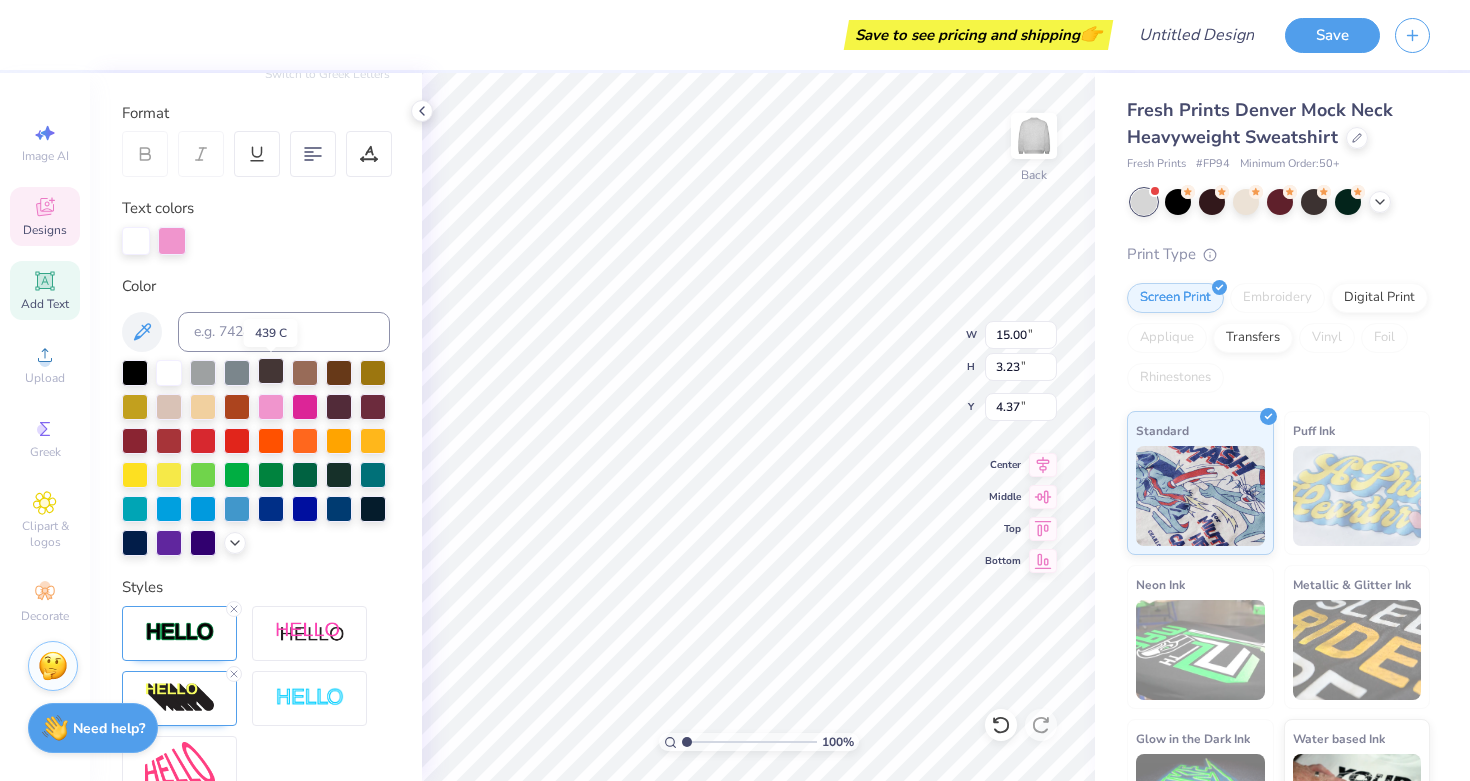 click at bounding box center [271, 371] 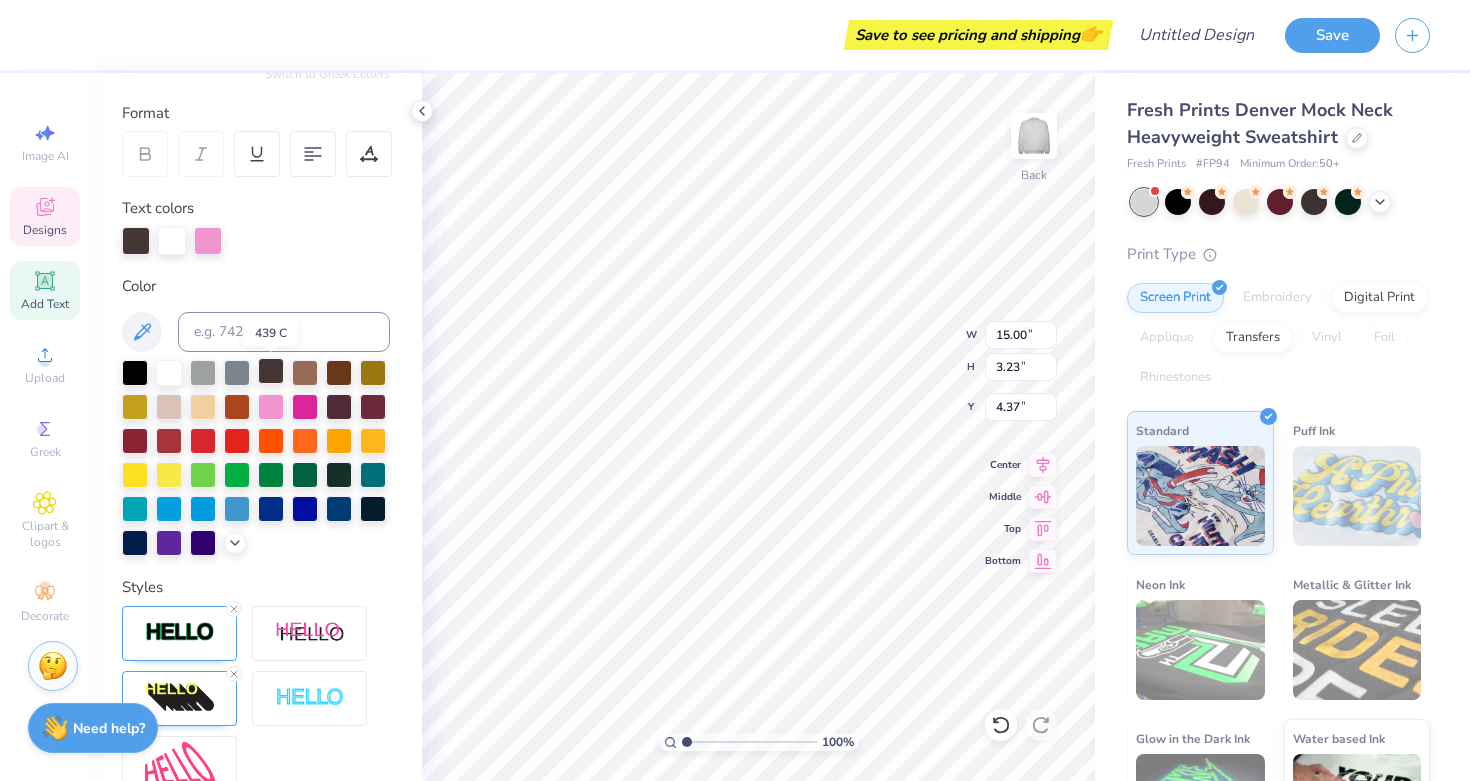 click at bounding box center [271, 371] 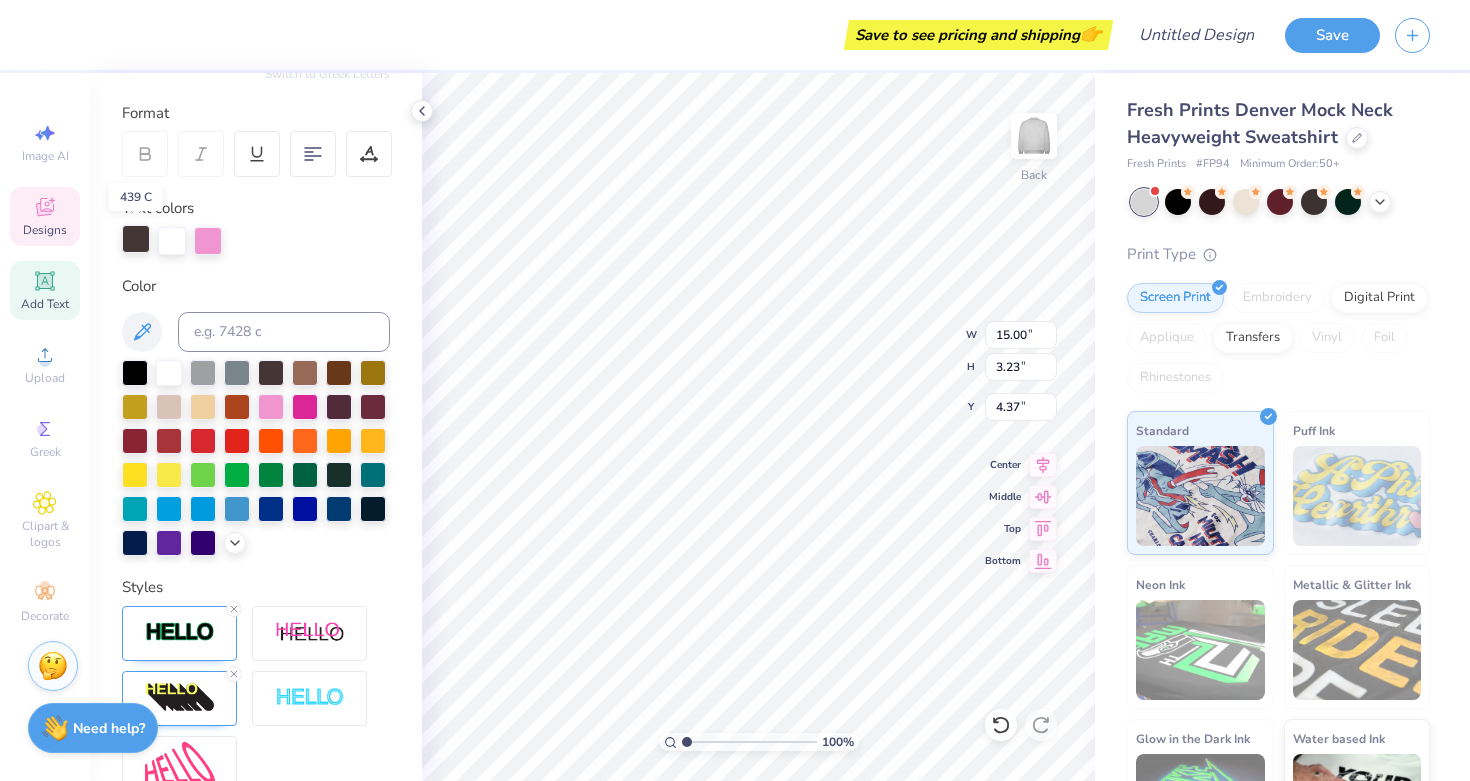 click at bounding box center (136, 239) 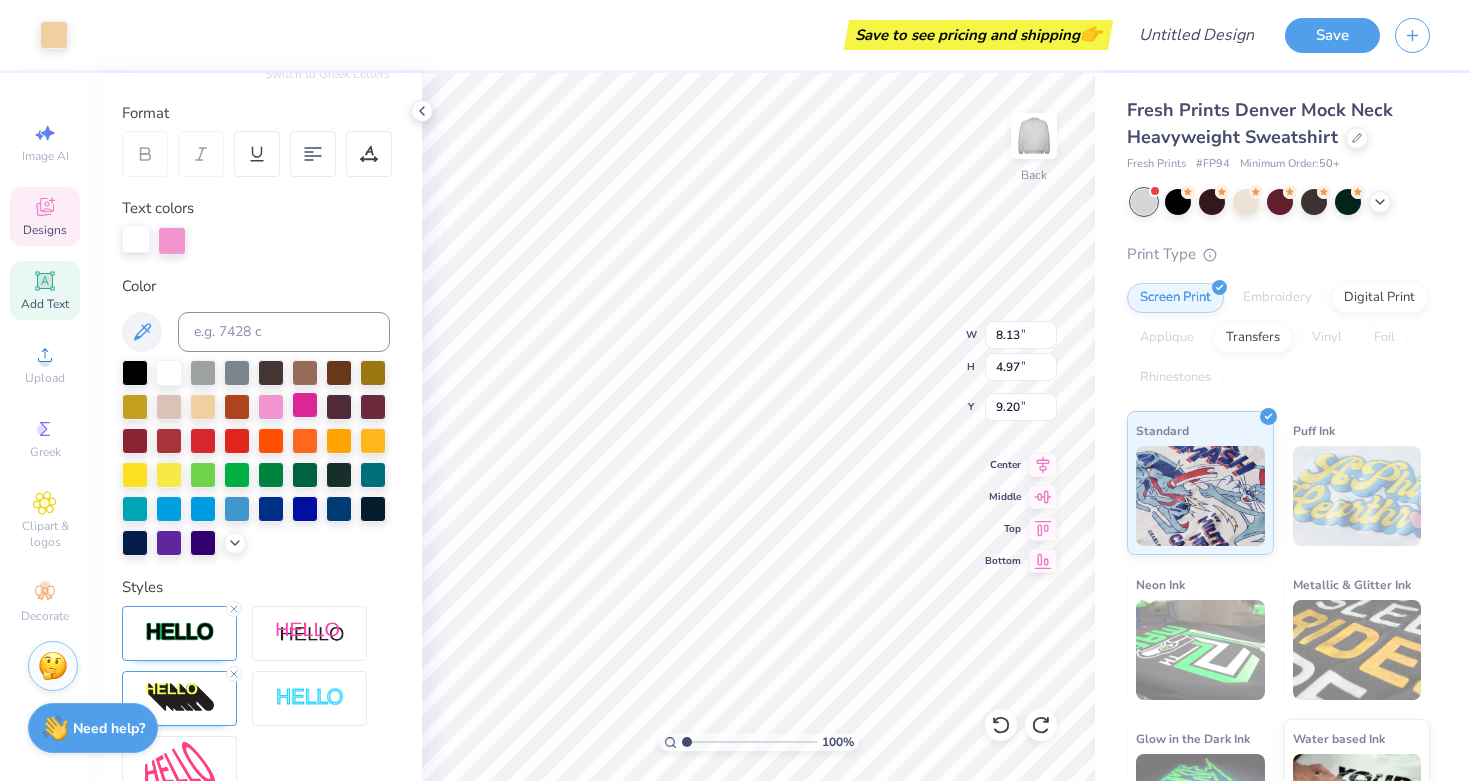 click at bounding box center (305, 405) 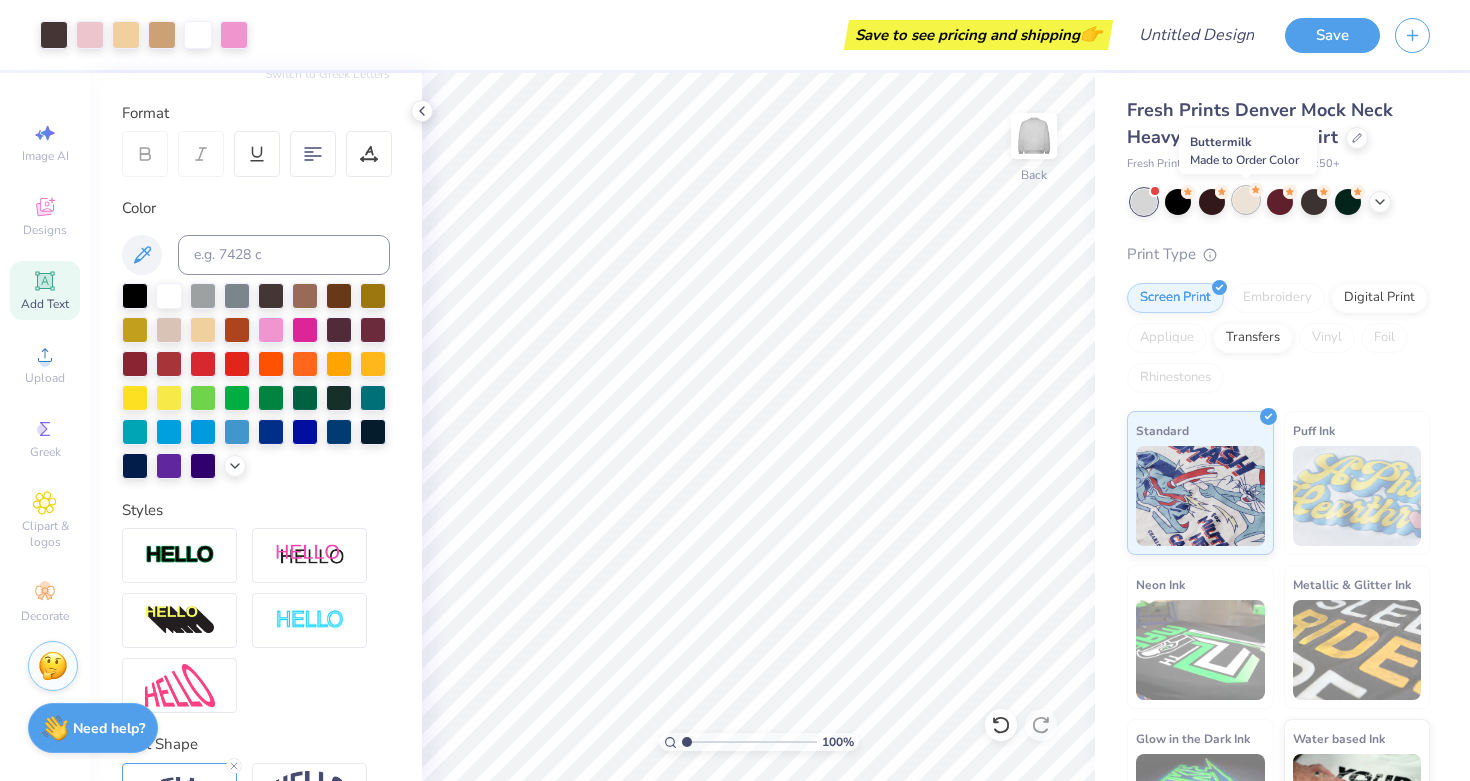 click at bounding box center (1246, 200) 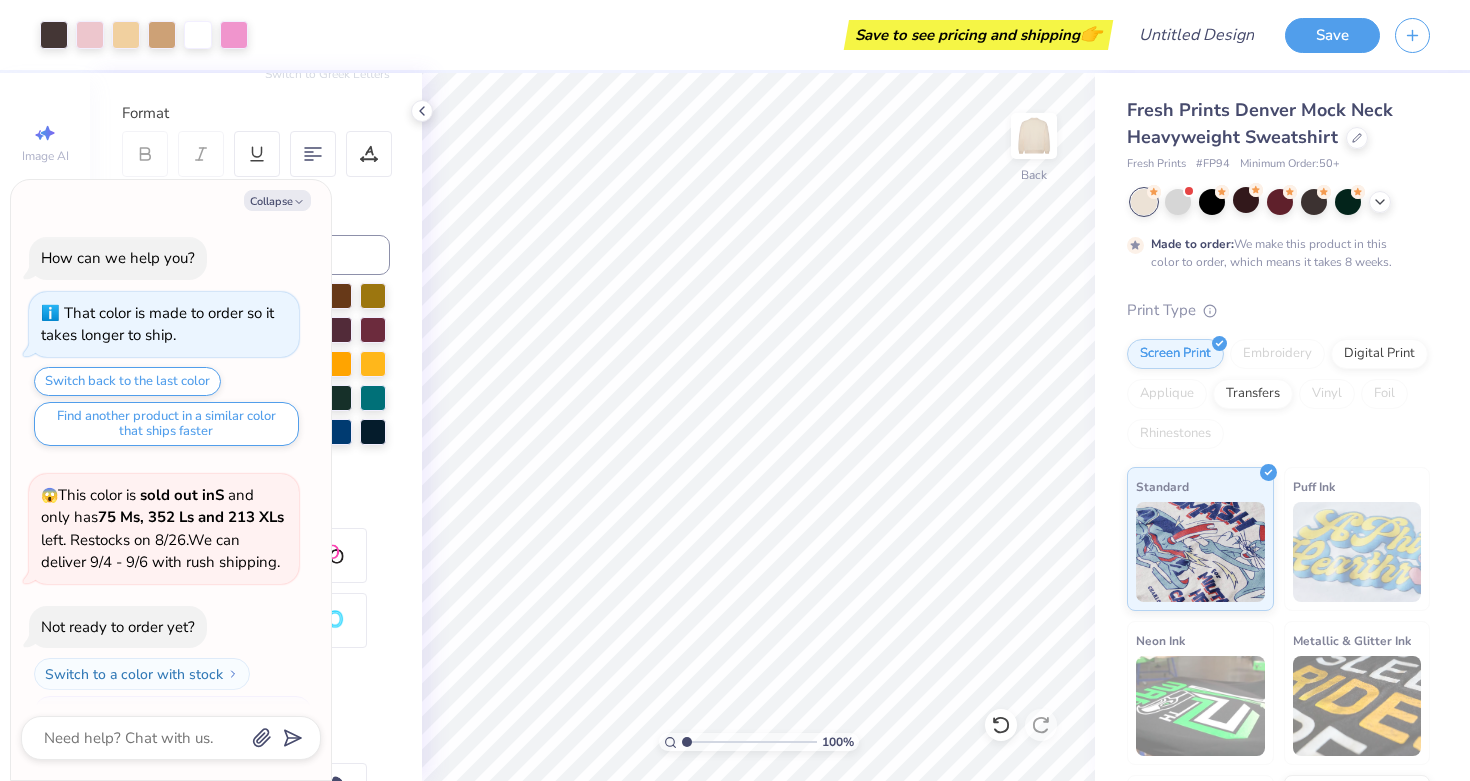 scroll, scrollTop: 412, scrollLeft: 0, axis: vertical 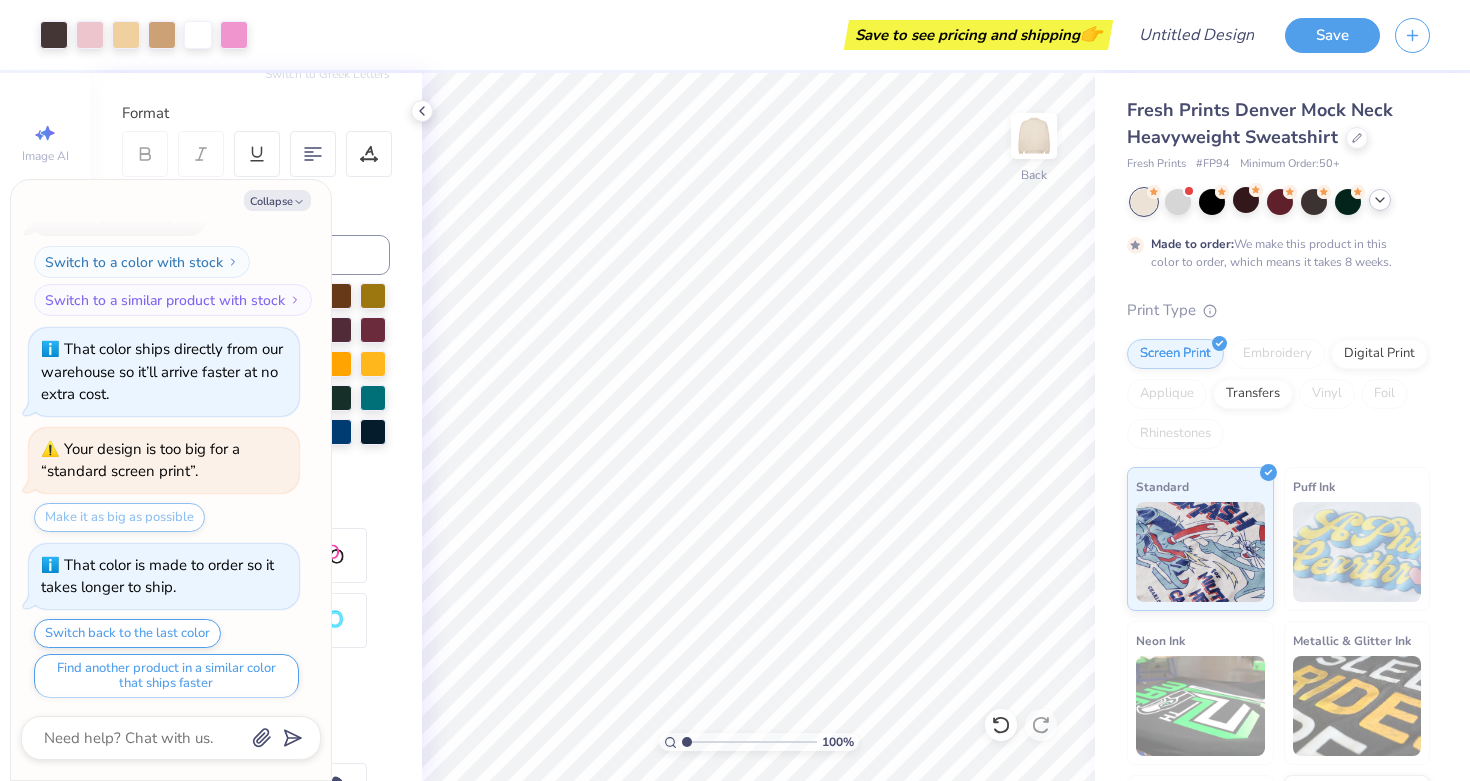 click 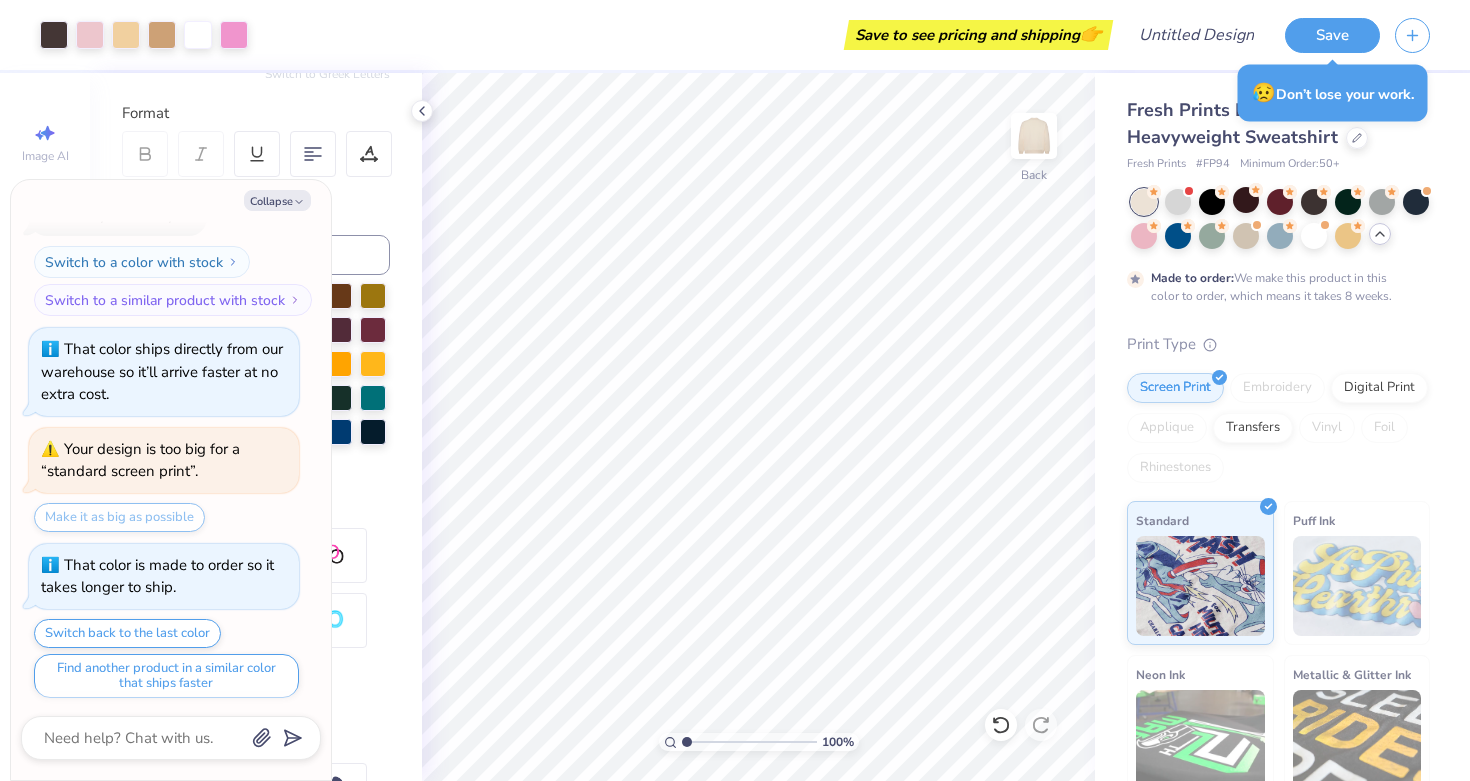 click 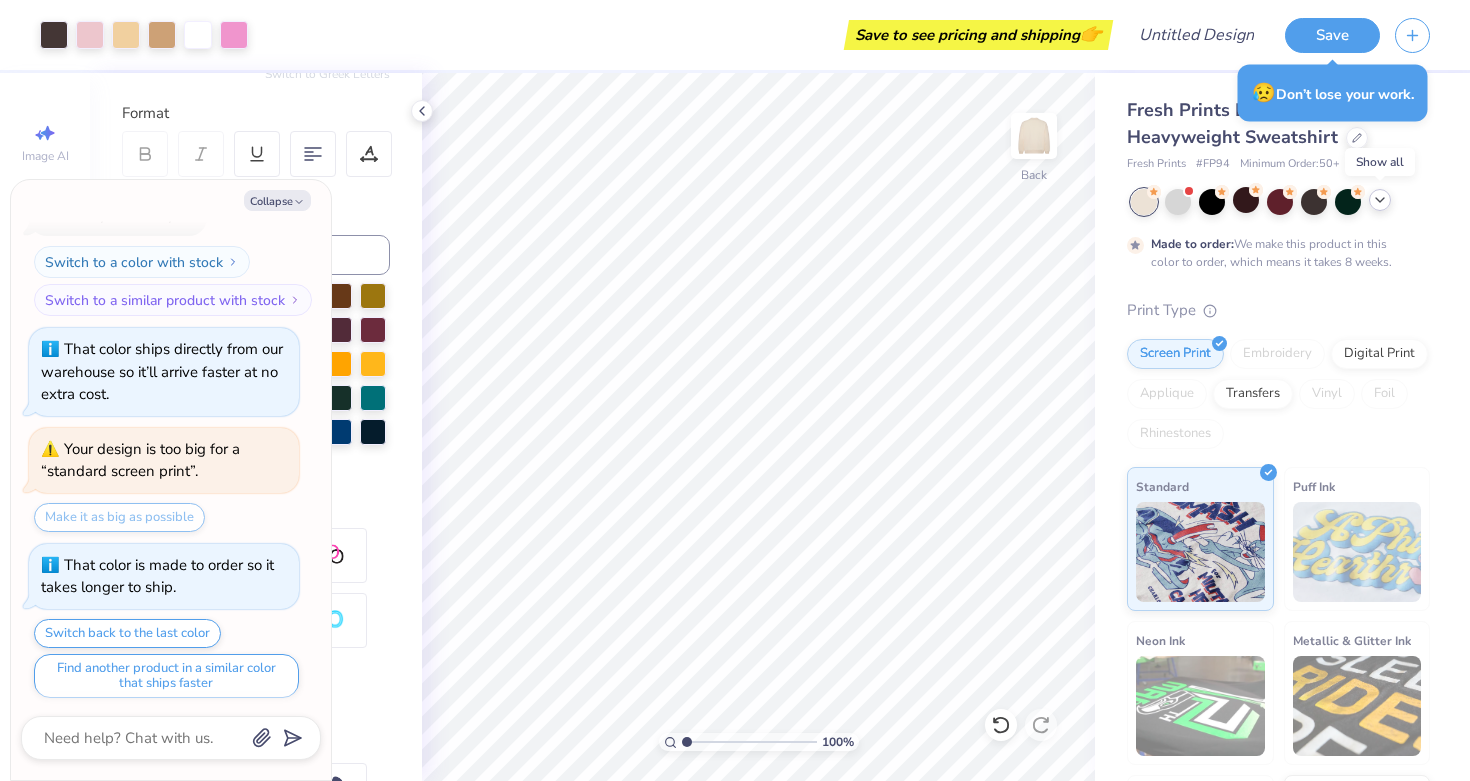 click 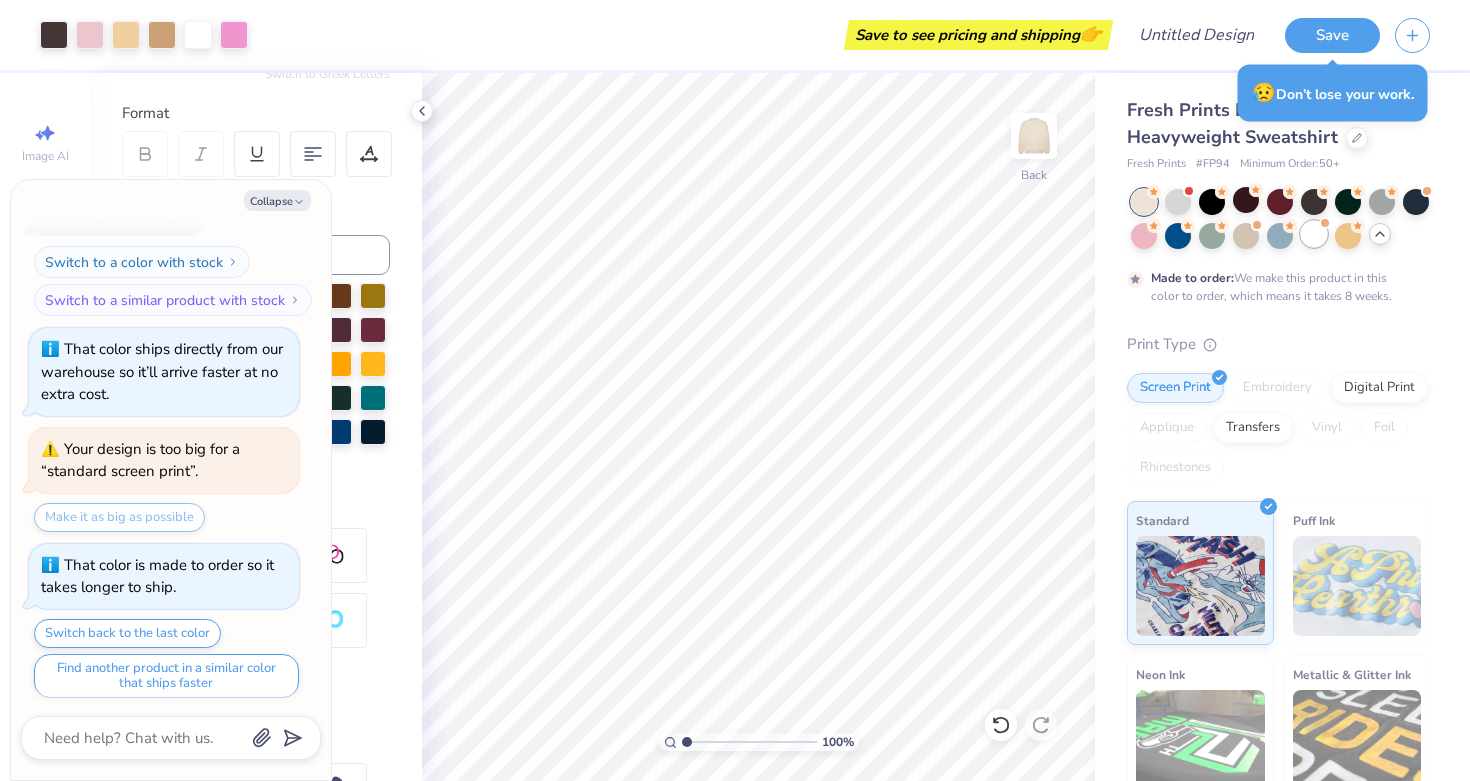 click at bounding box center (1314, 234) 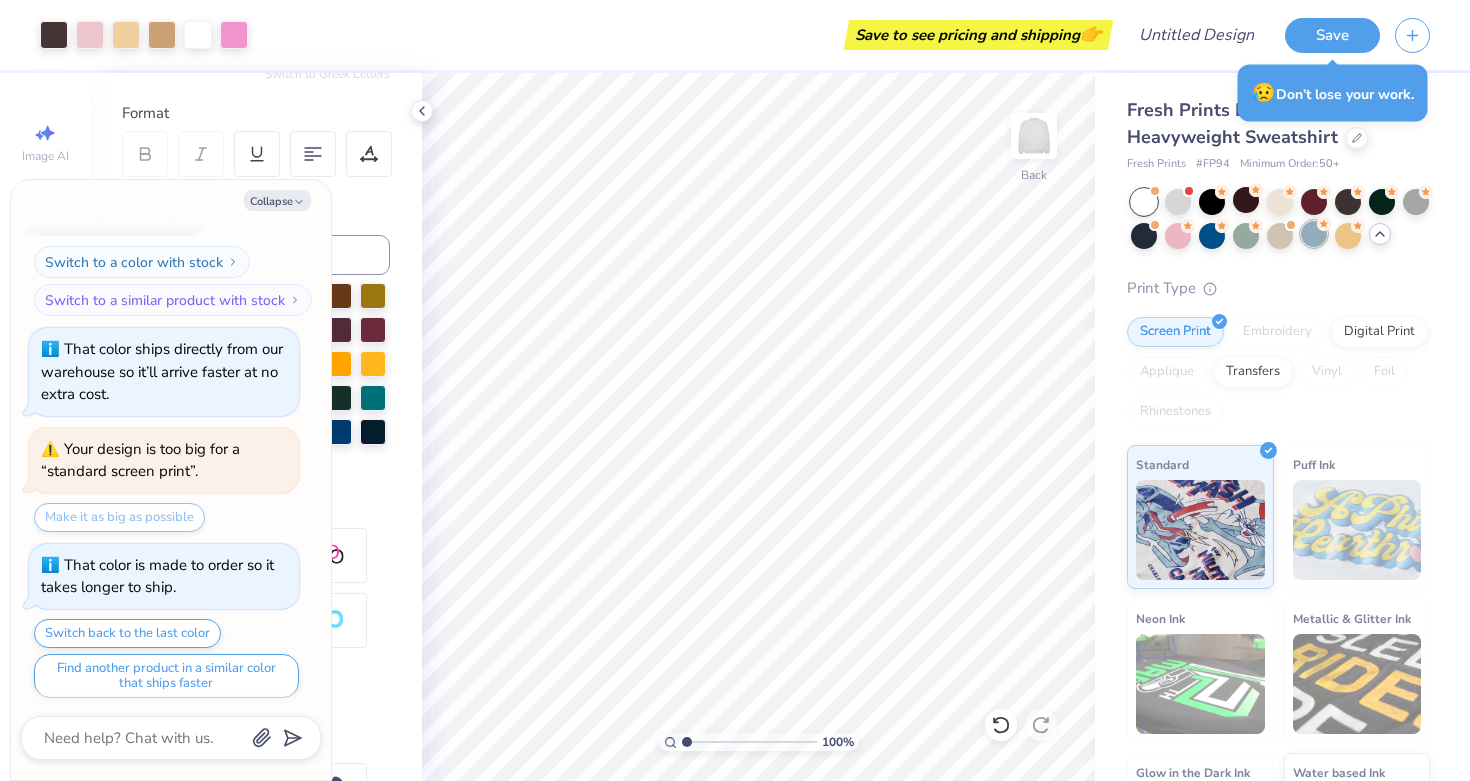 click at bounding box center [1314, 234] 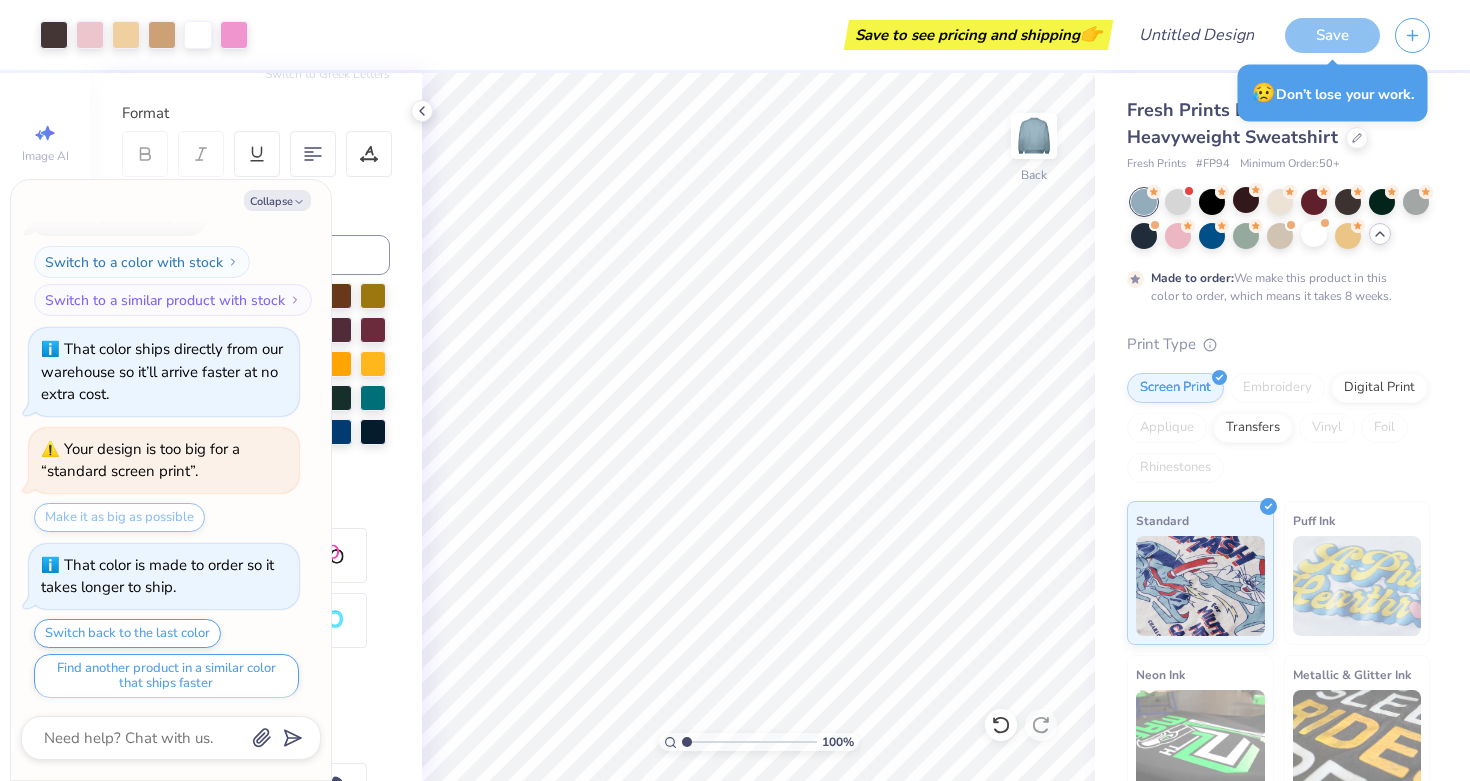 scroll, scrollTop: 933, scrollLeft: 0, axis: vertical 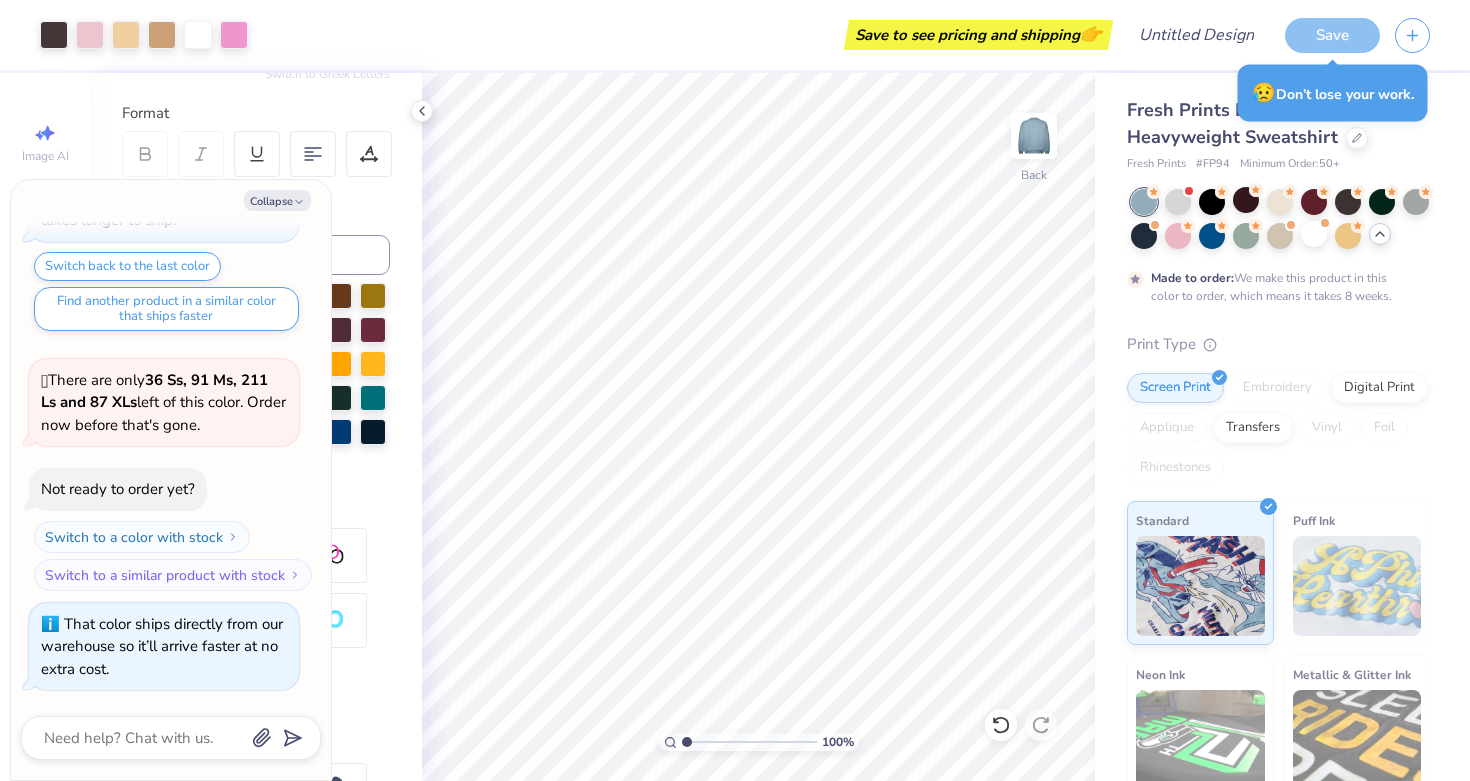 click at bounding box center (1314, 234) 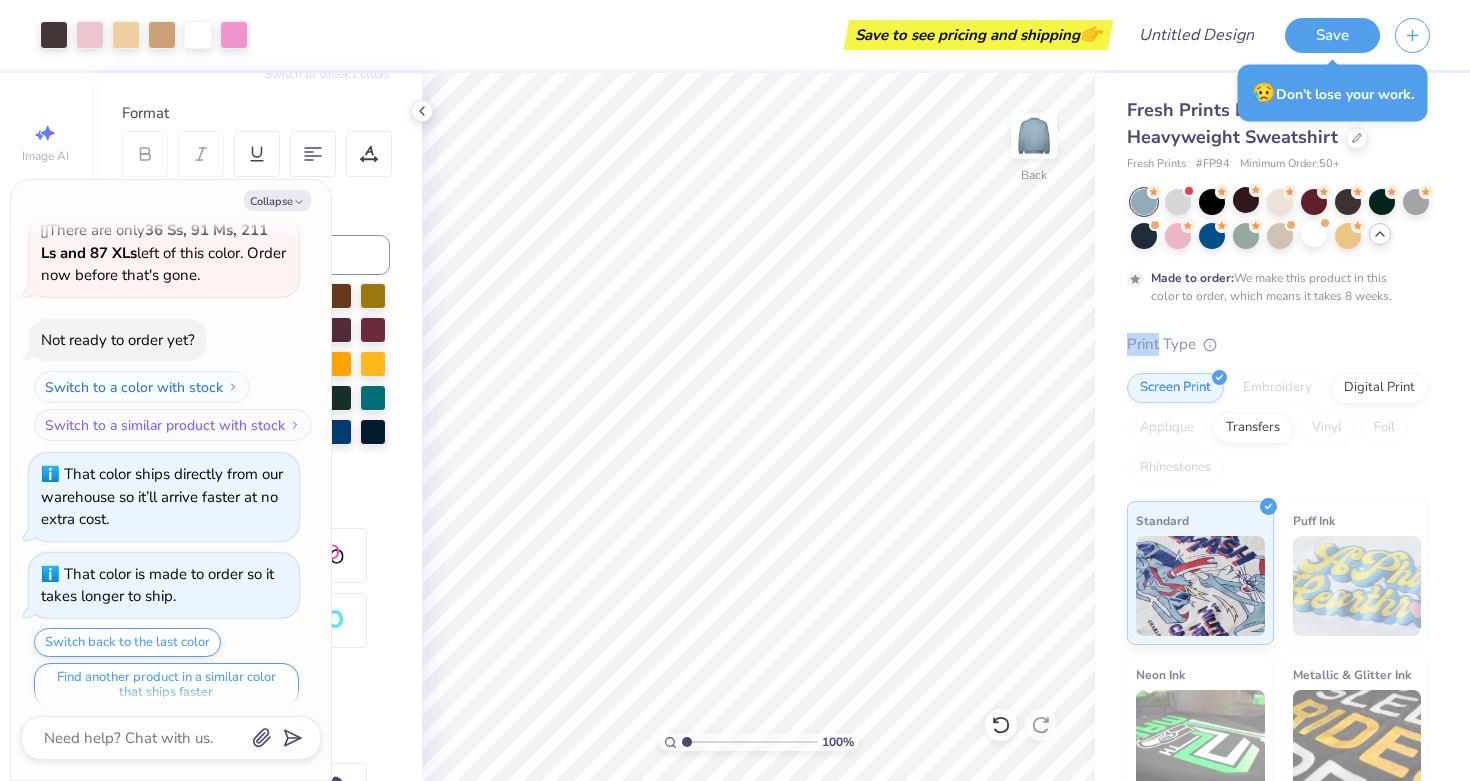 click 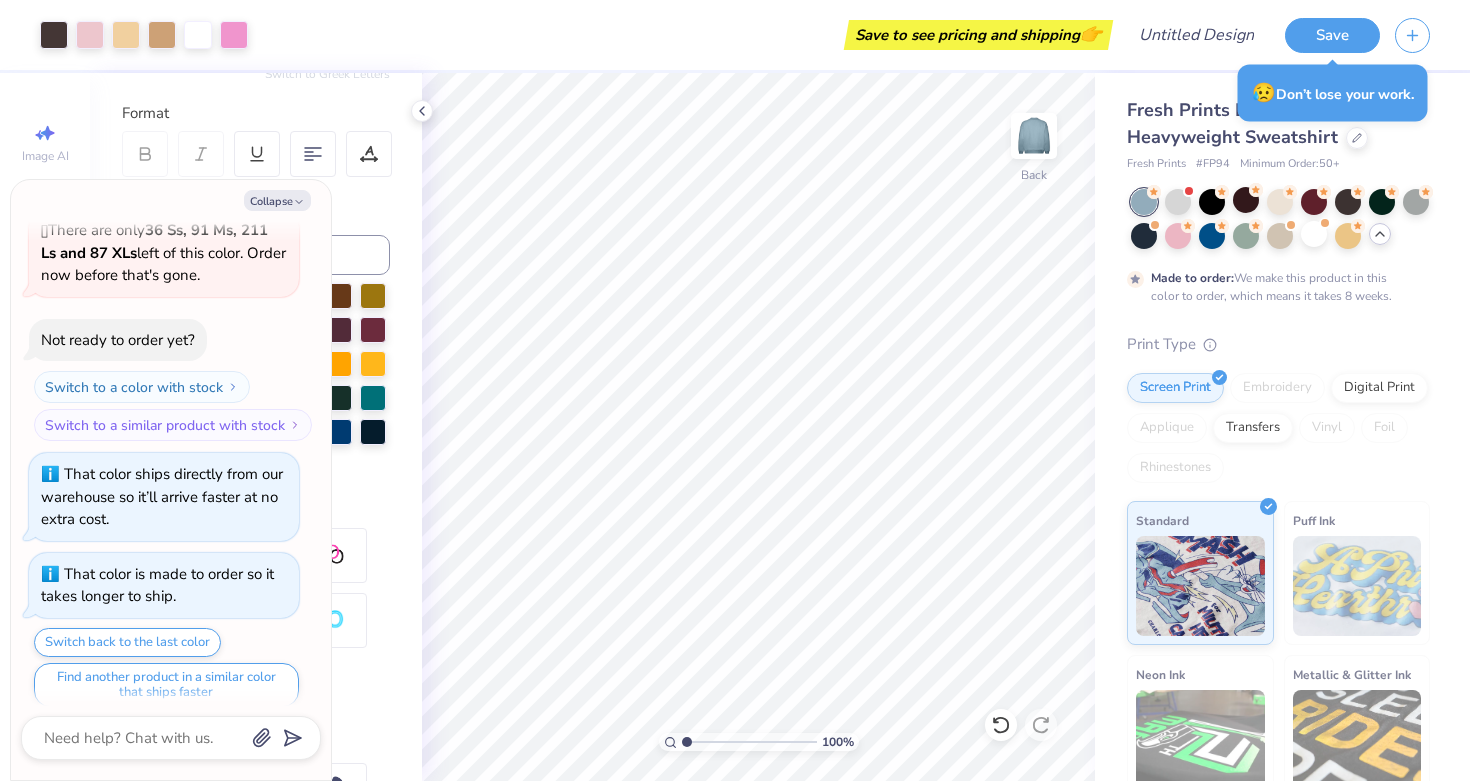 click 